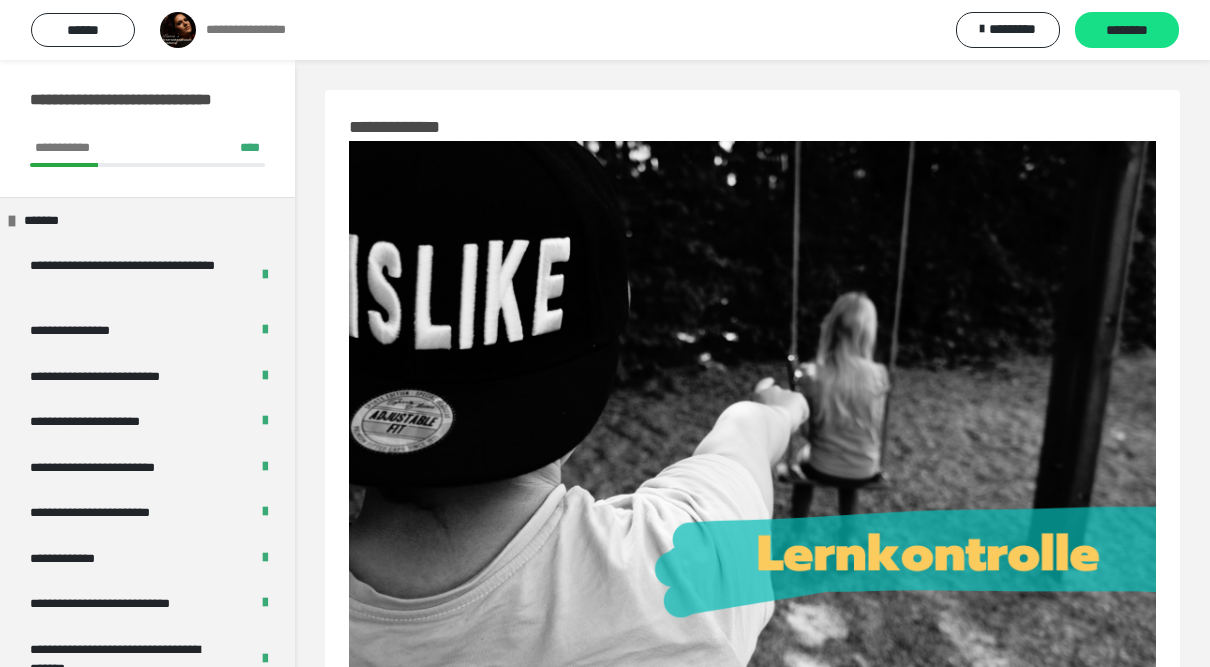 scroll, scrollTop: 766, scrollLeft: 0, axis: vertical 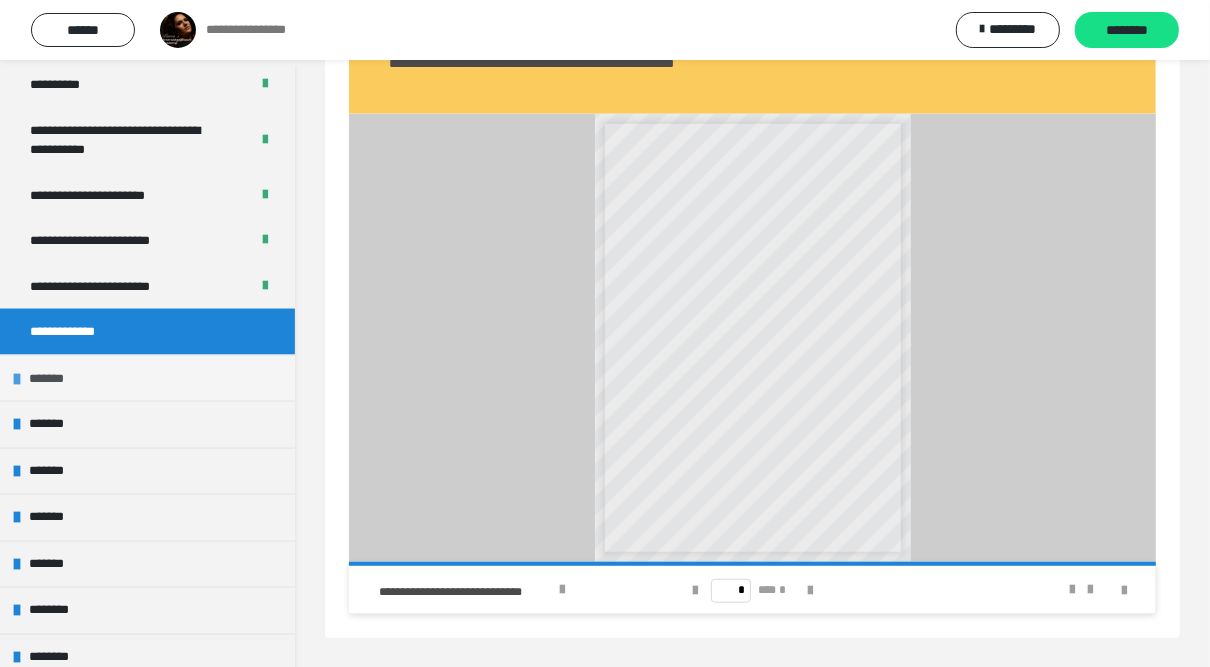 click on "*******" at bounding box center [147, 378] 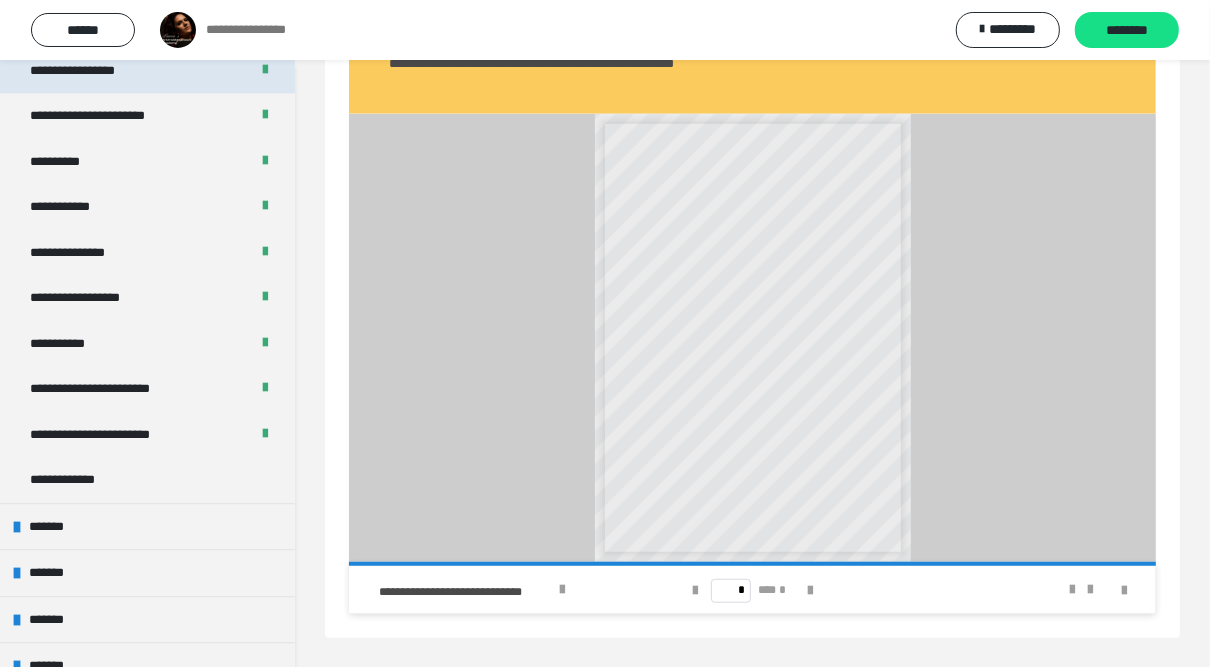 scroll, scrollTop: 3120, scrollLeft: 0, axis: vertical 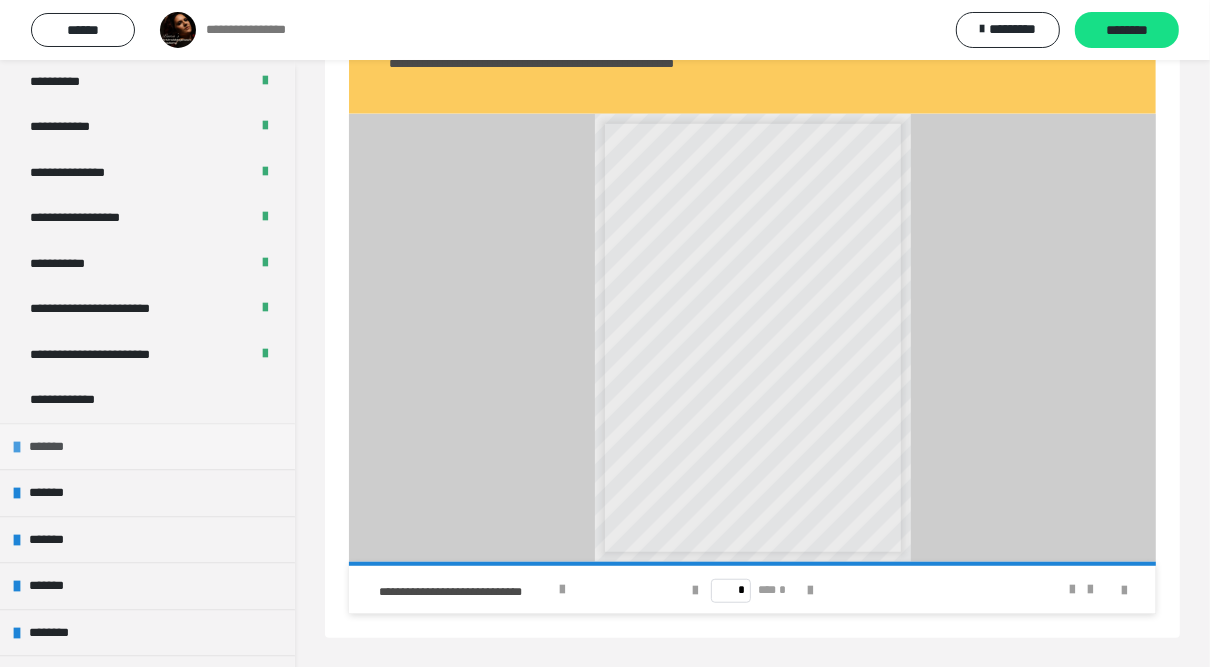 click on "*******" at bounding box center [147, 446] 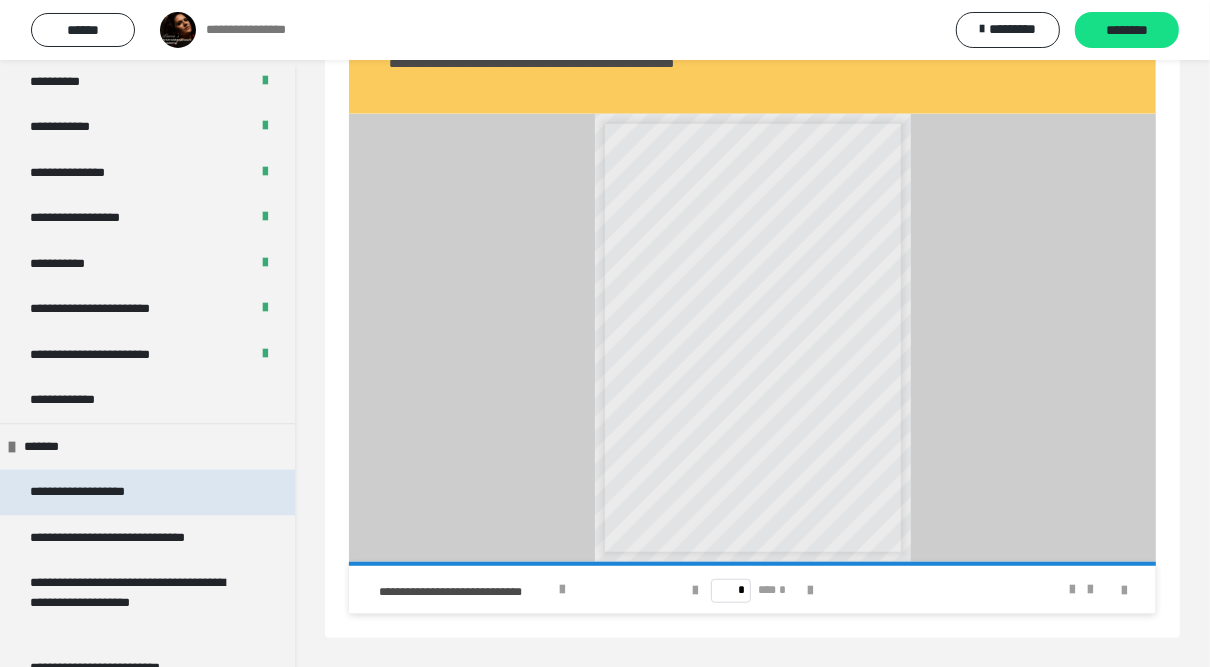 click on "**********" at bounding box center [100, 492] 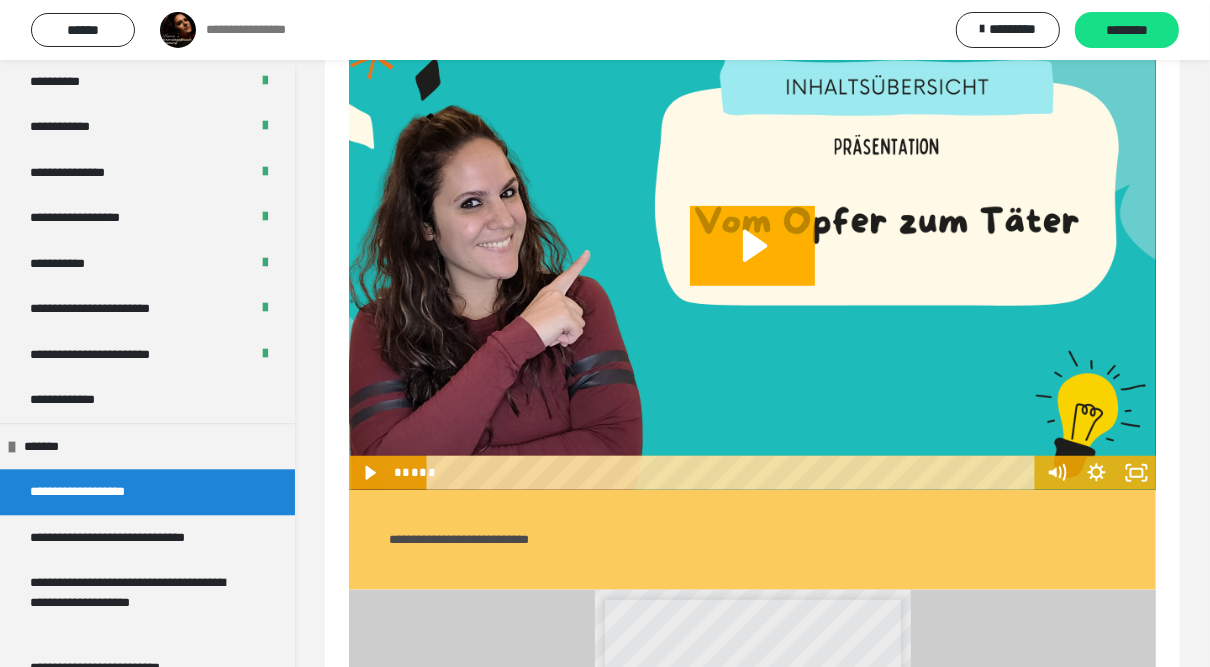 scroll, scrollTop: 741, scrollLeft: 0, axis: vertical 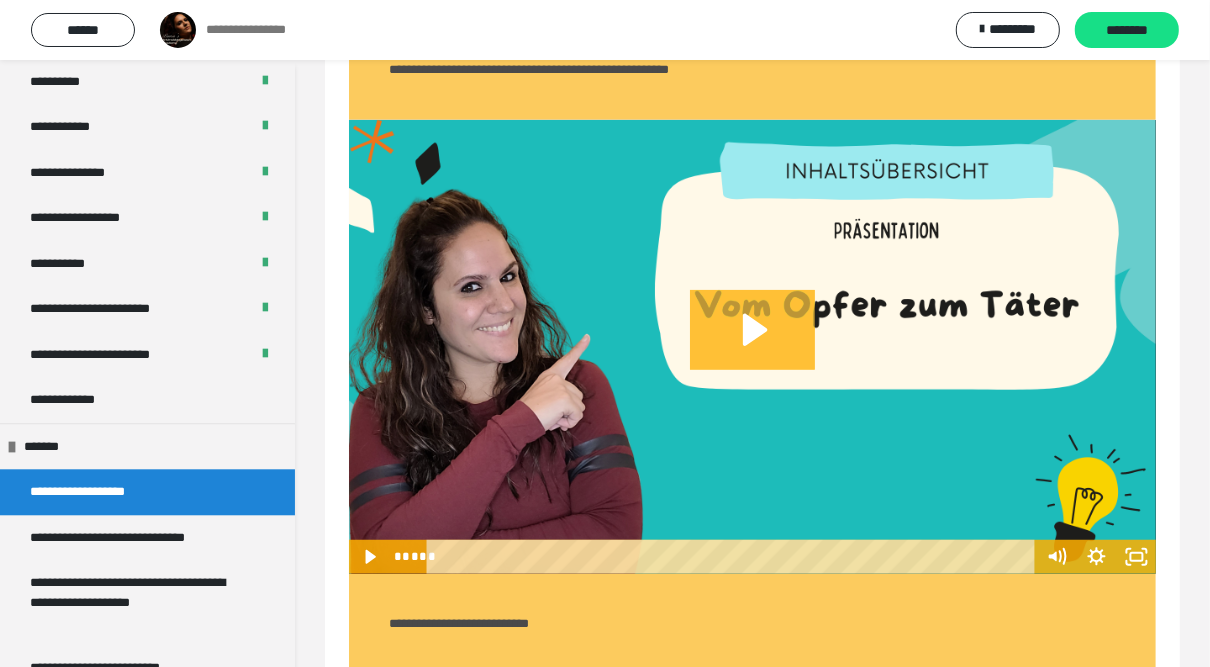 click 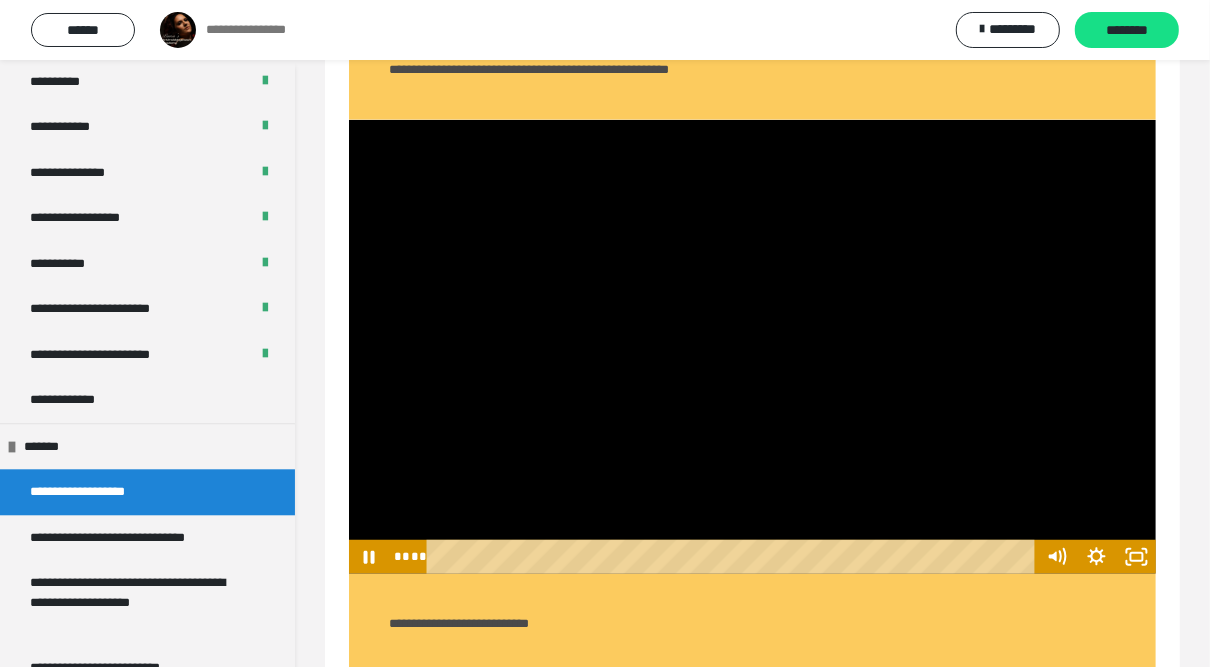click on "**********" at bounding box center [752, 60] 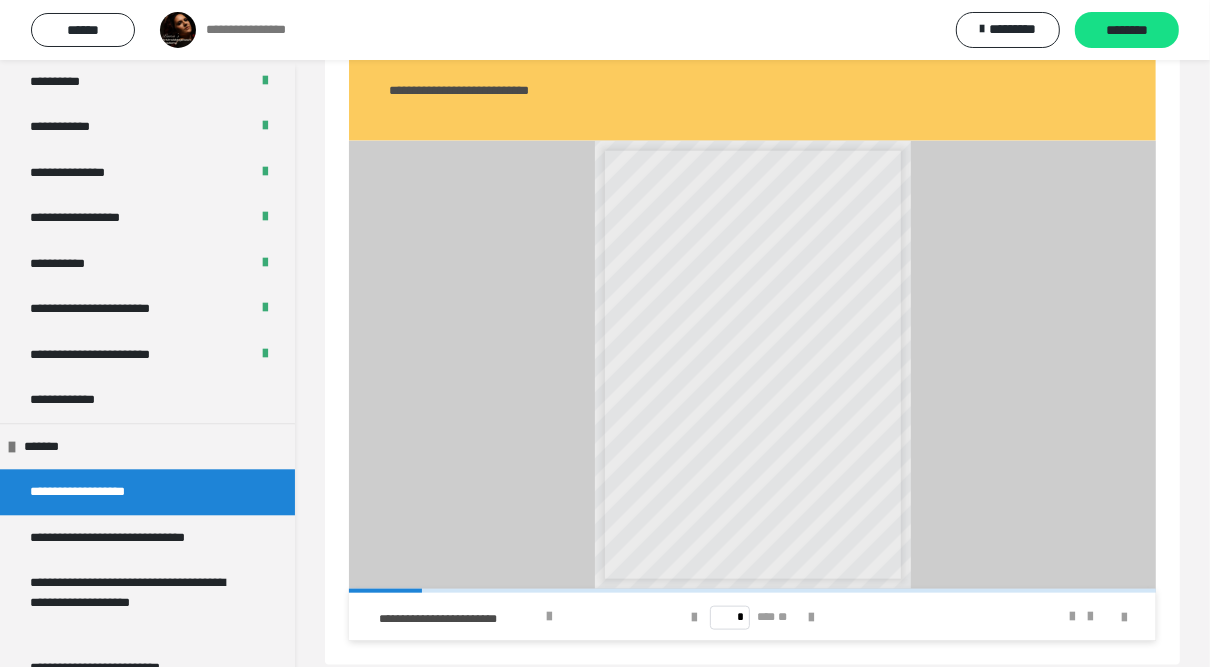 scroll, scrollTop: 1301, scrollLeft: 0, axis: vertical 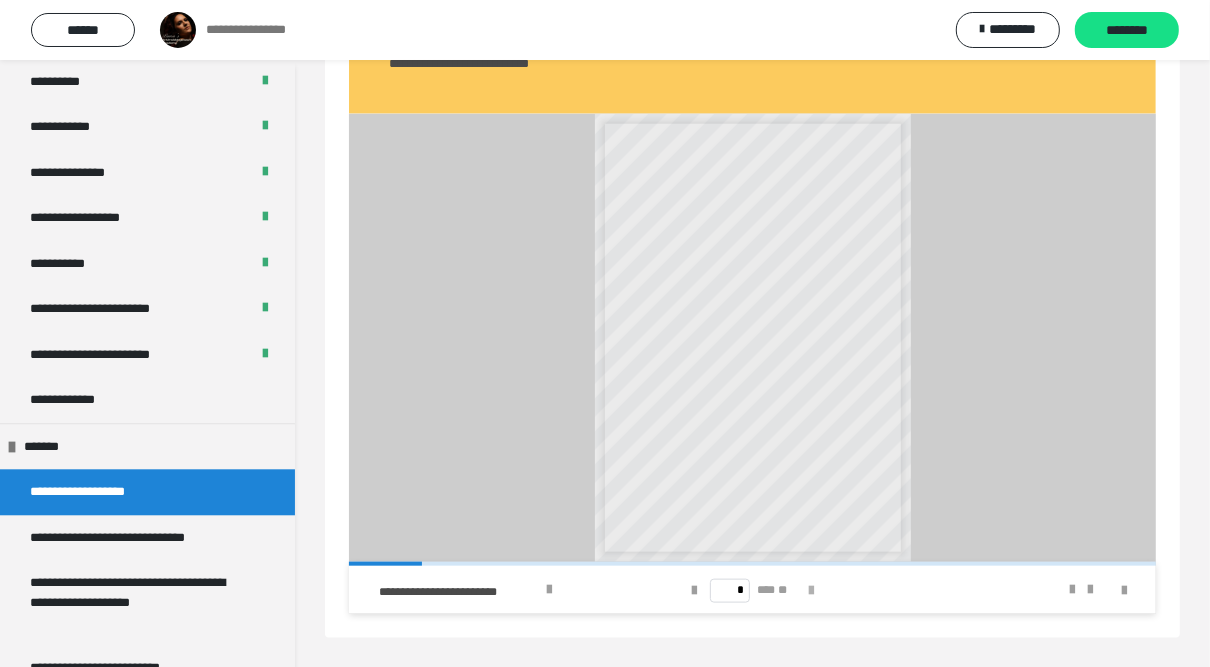 click at bounding box center (811, 591) 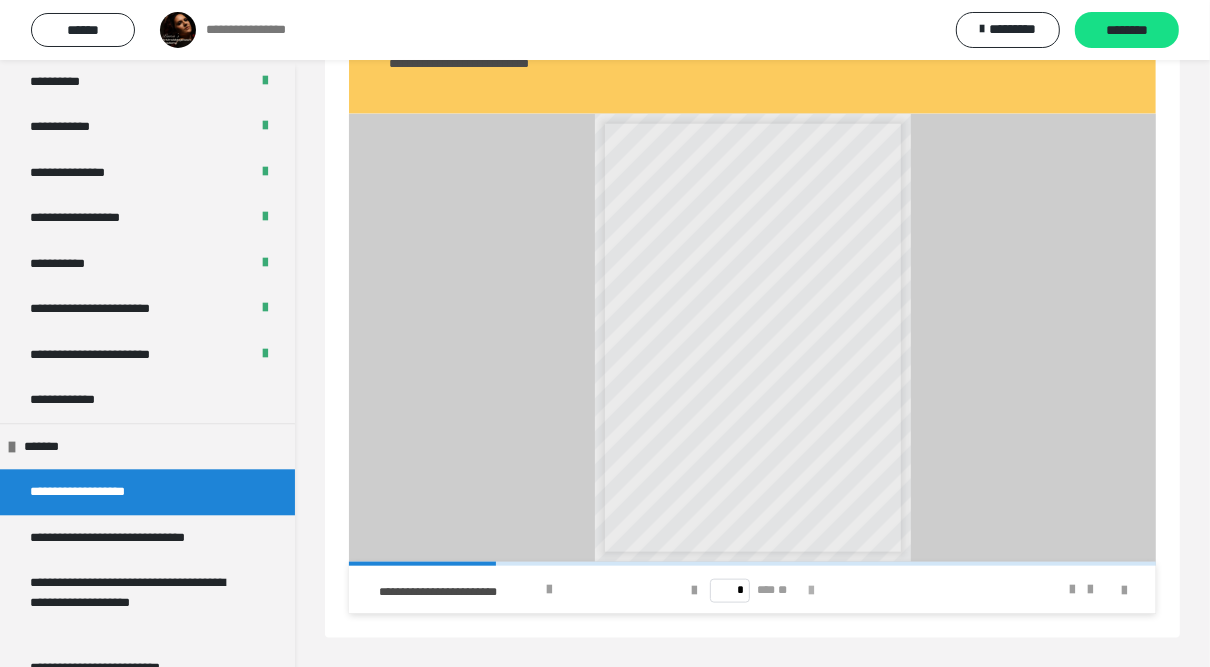 click at bounding box center [811, 591] 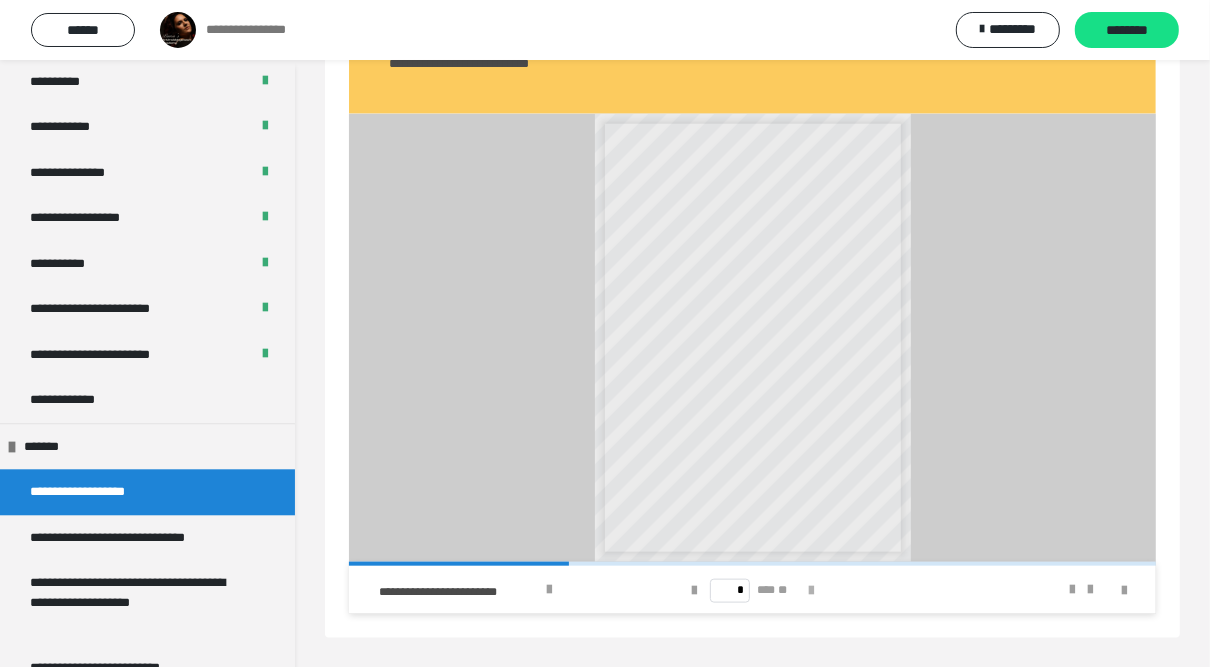 click at bounding box center [811, 591] 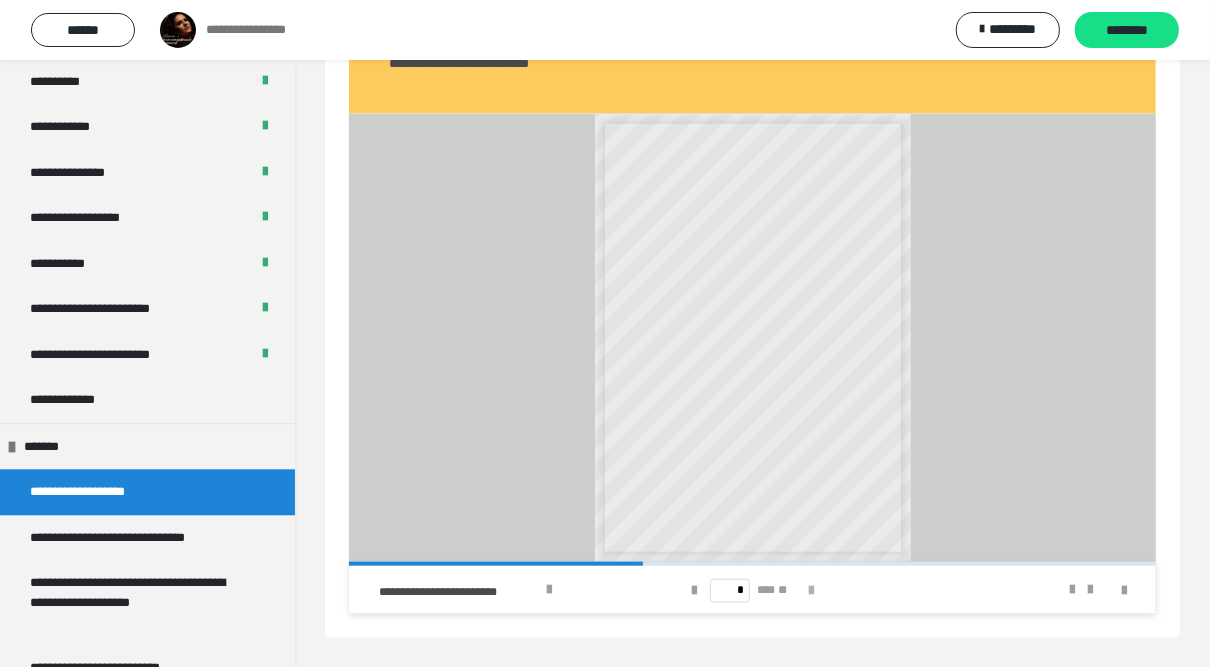 click at bounding box center (811, 591) 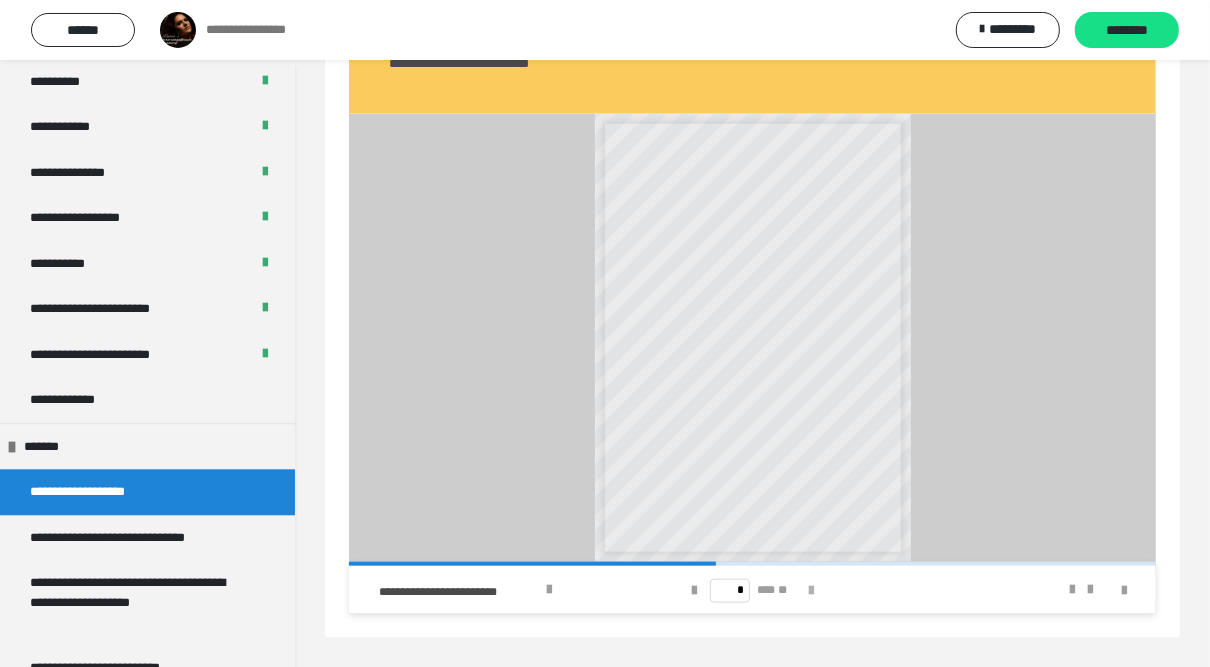 click at bounding box center [811, 591] 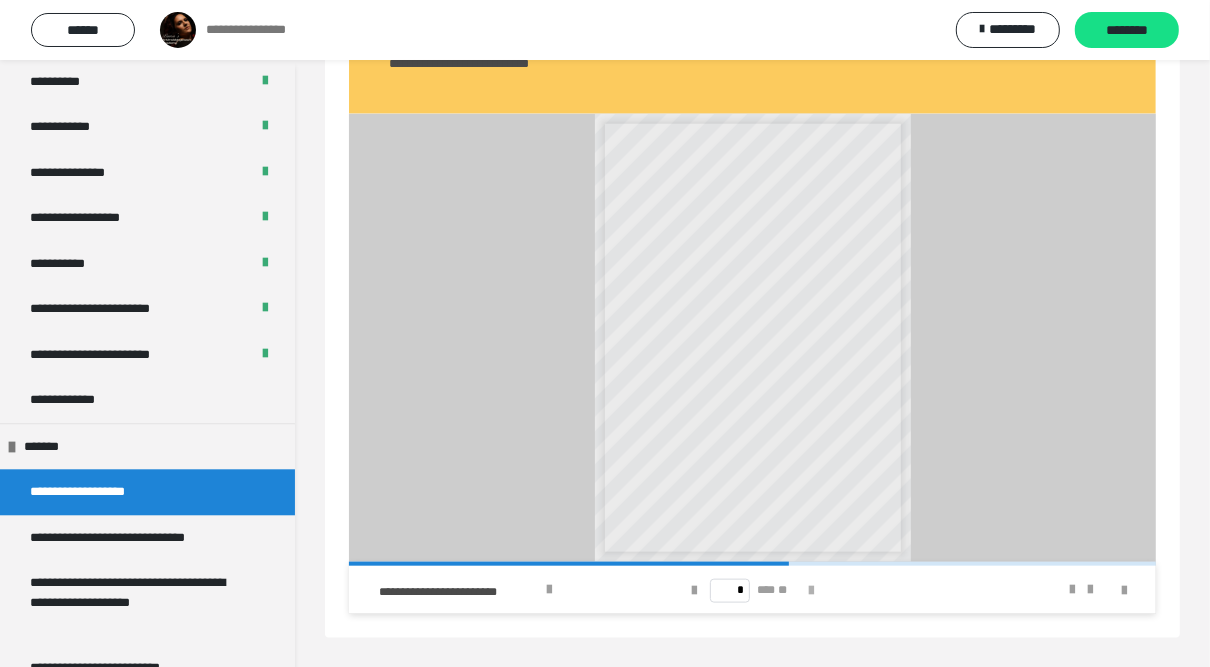 click at bounding box center (811, 591) 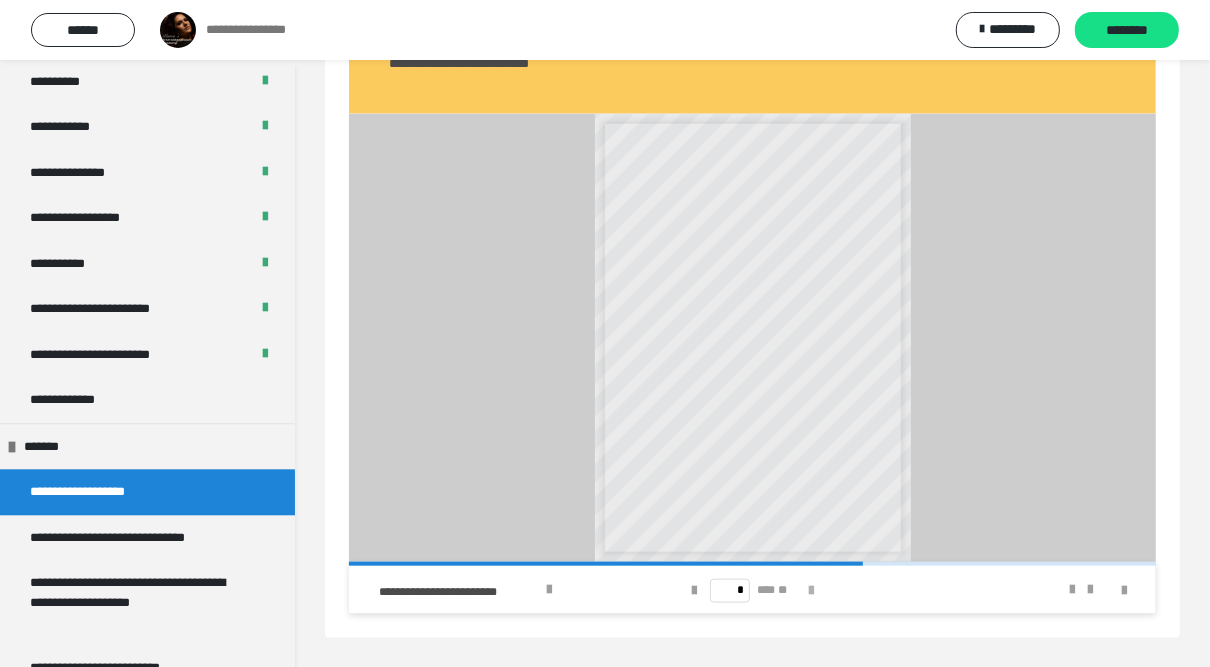 click at bounding box center (811, 591) 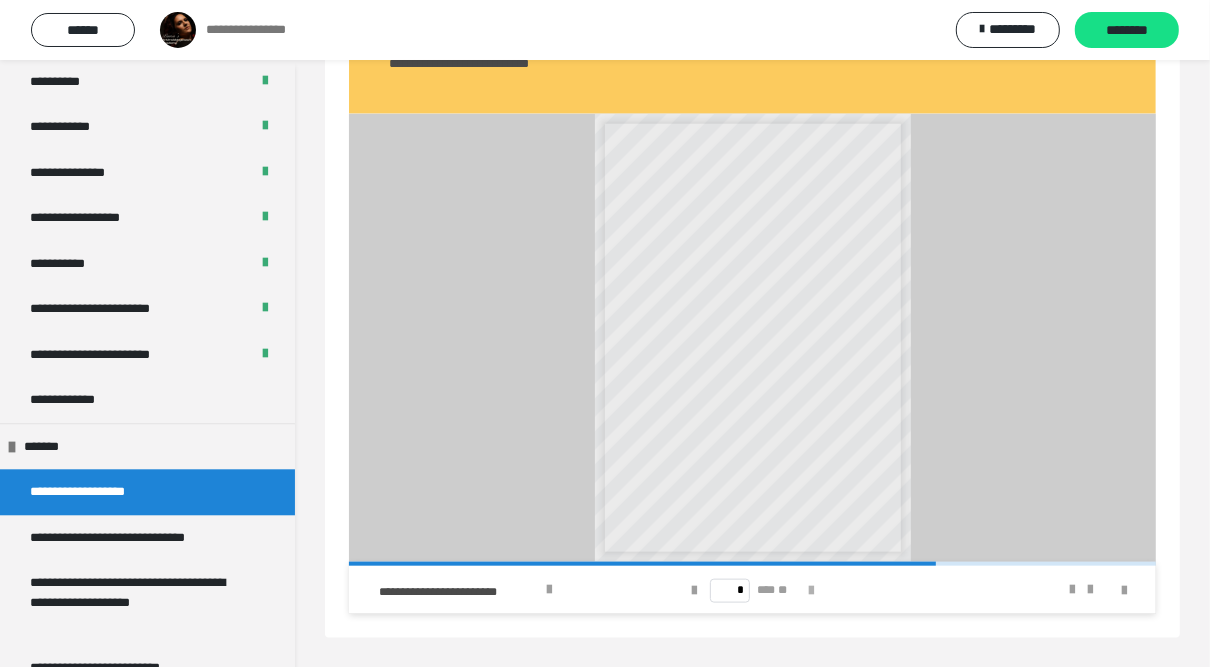 click at bounding box center (811, 591) 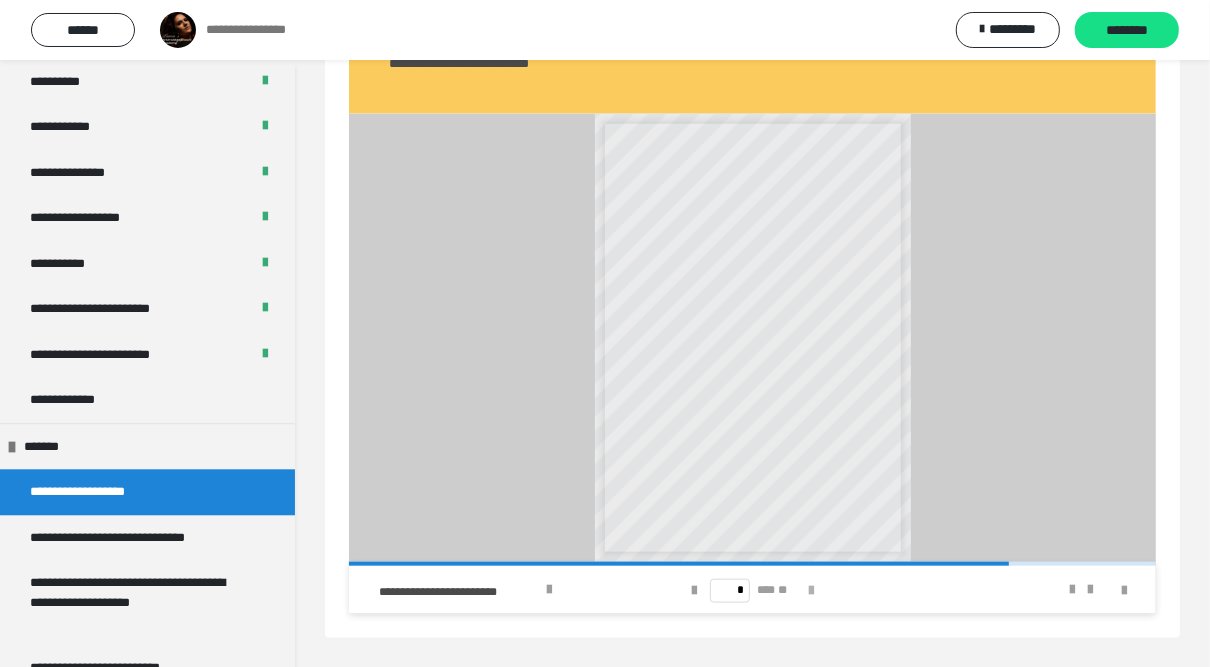 click at bounding box center [811, 591] 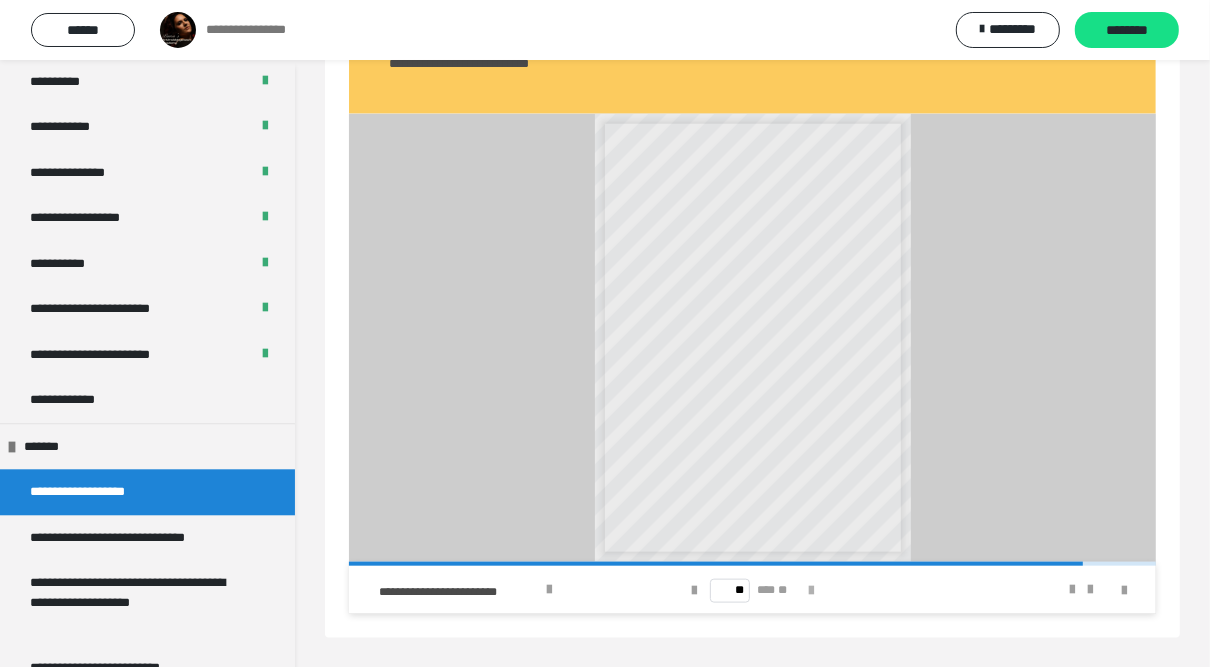 click at bounding box center (811, 591) 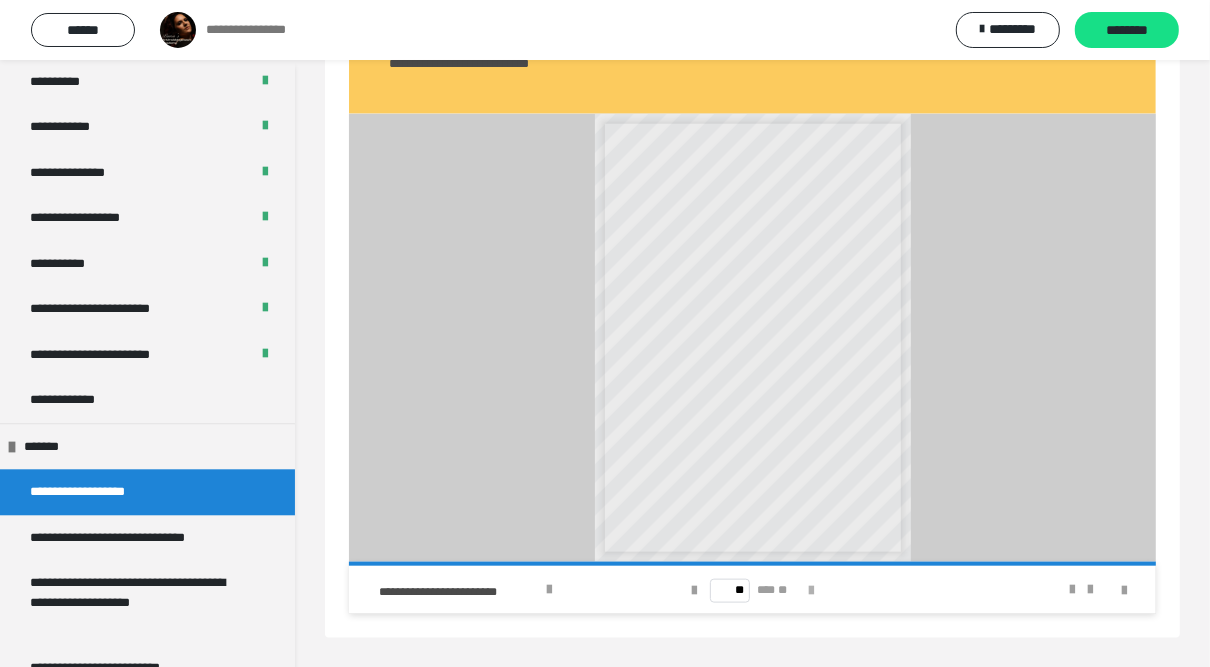 click on "** *** **" at bounding box center [752, 590] 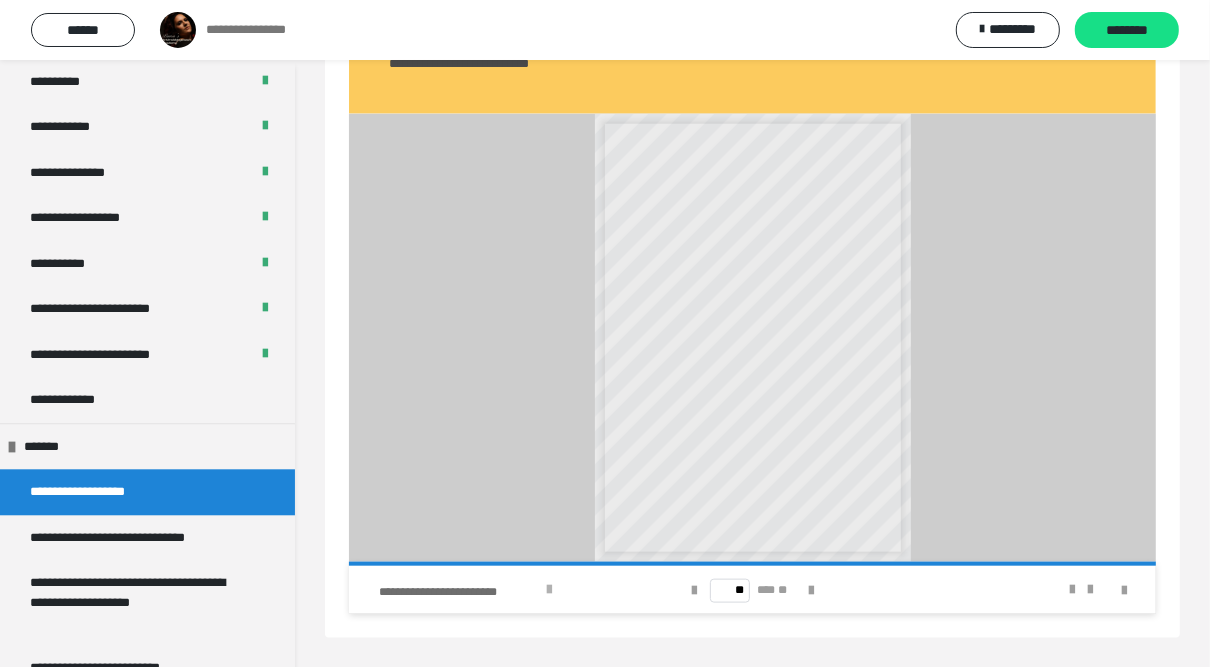 click at bounding box center [549, 590] 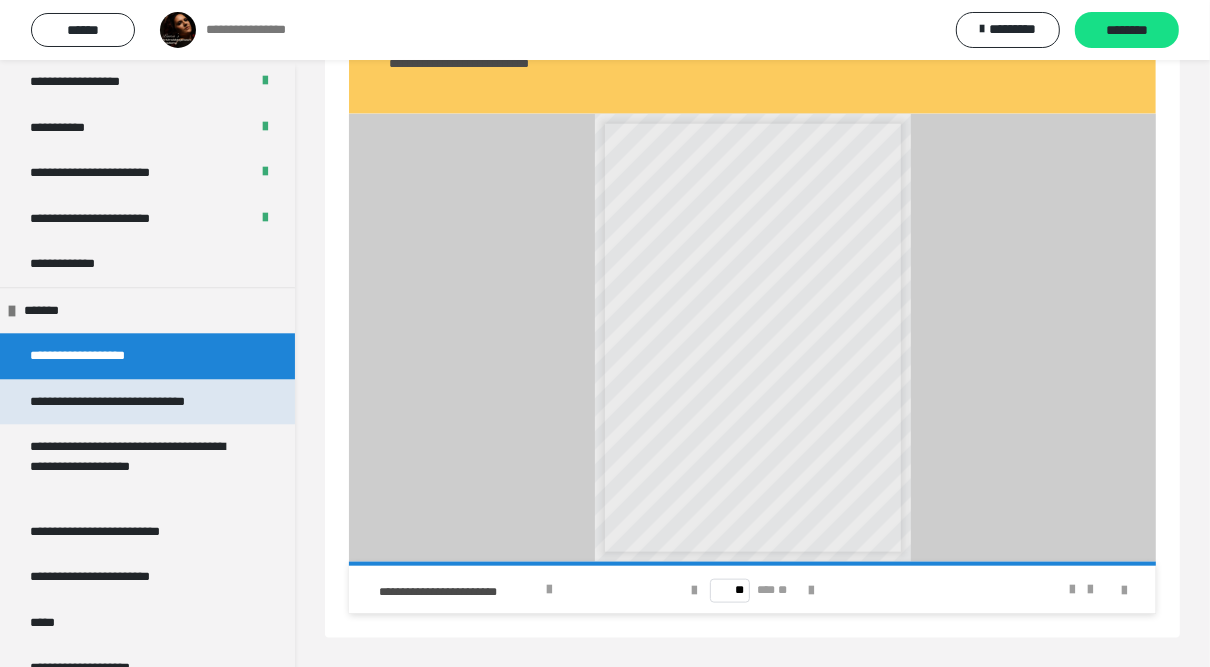 scroll, scrollTop: 3280, scrollLeft: 0, axis: vertical 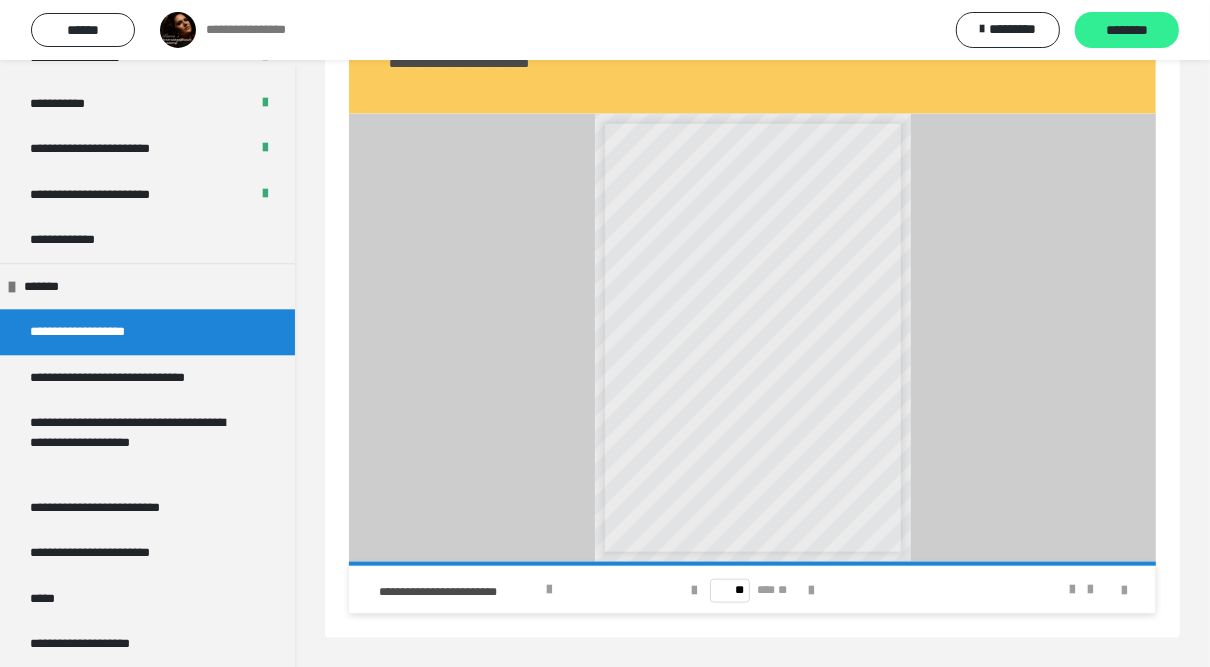 click on "********" at bounding box center (1127, 31) 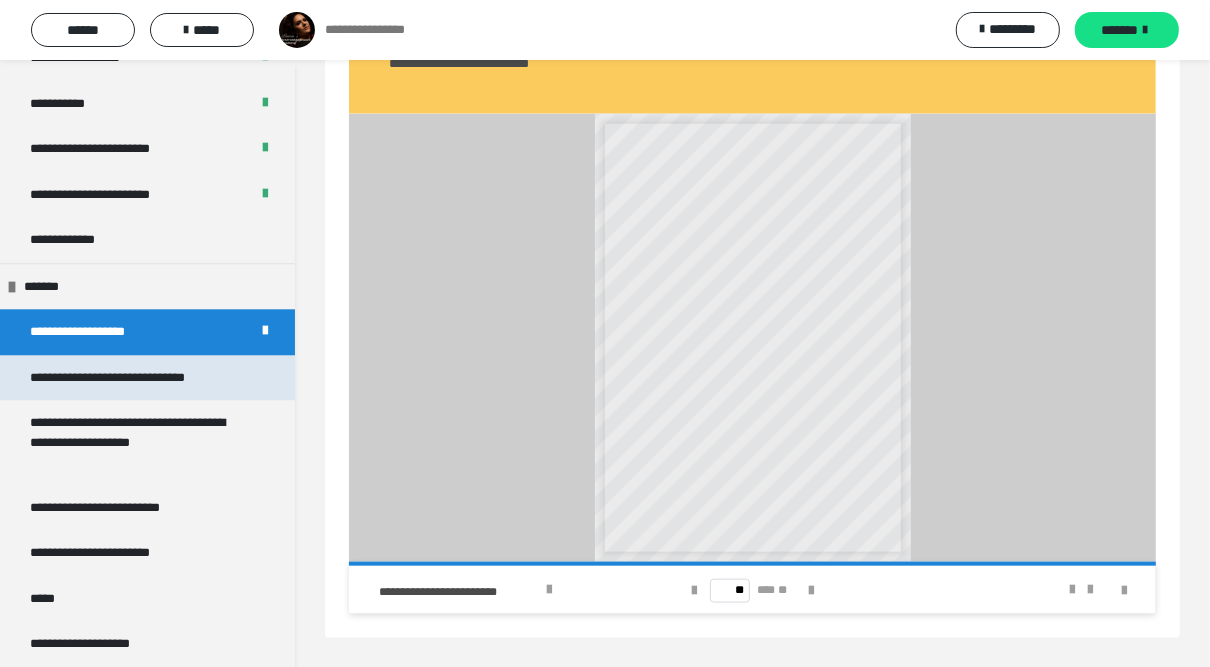 click on "**********" at bounding box center (132, 378) 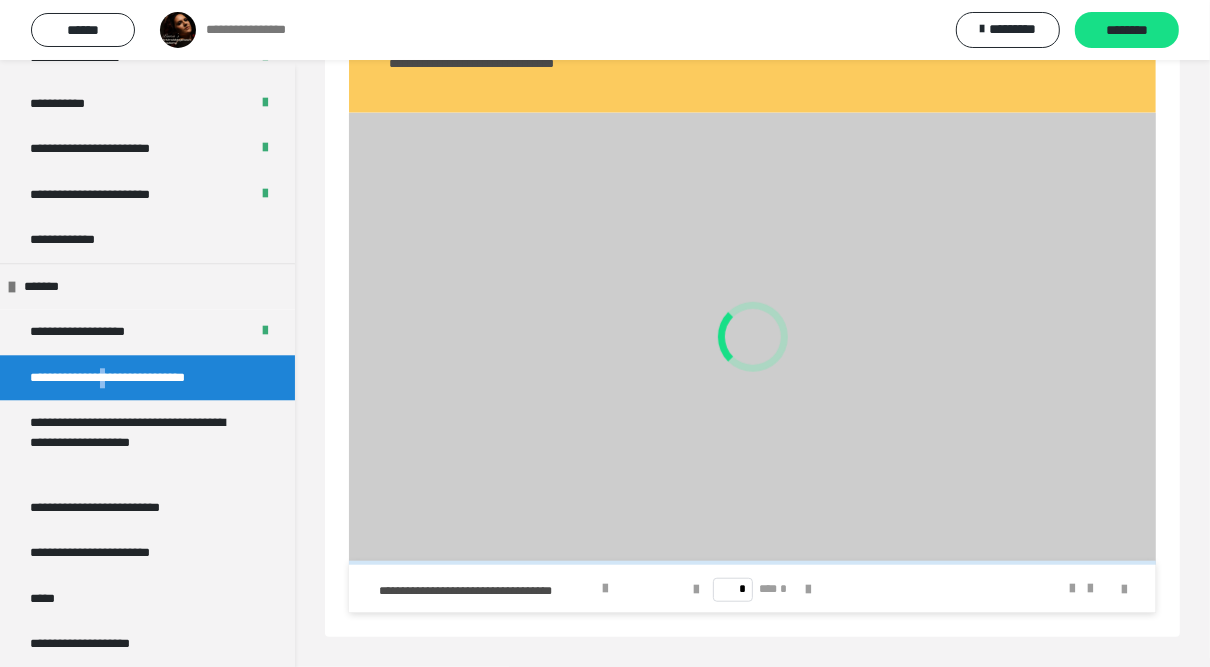 scroll, scrollTop: 867, scrollLeft: 0, axis: vertical 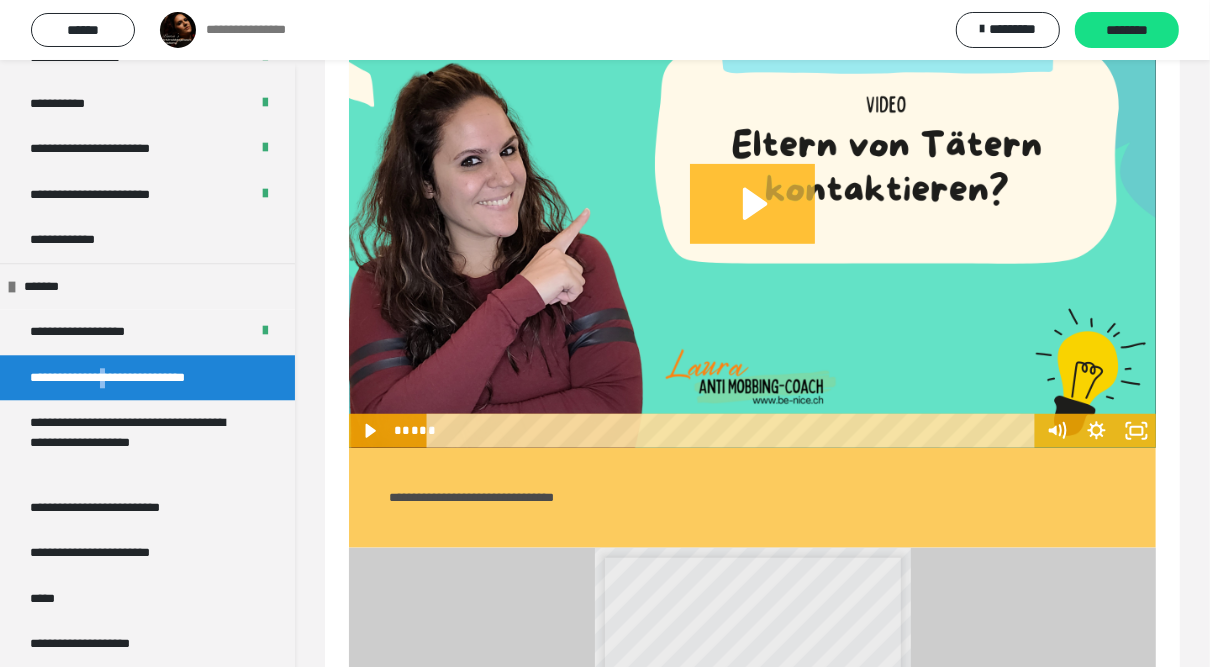 click 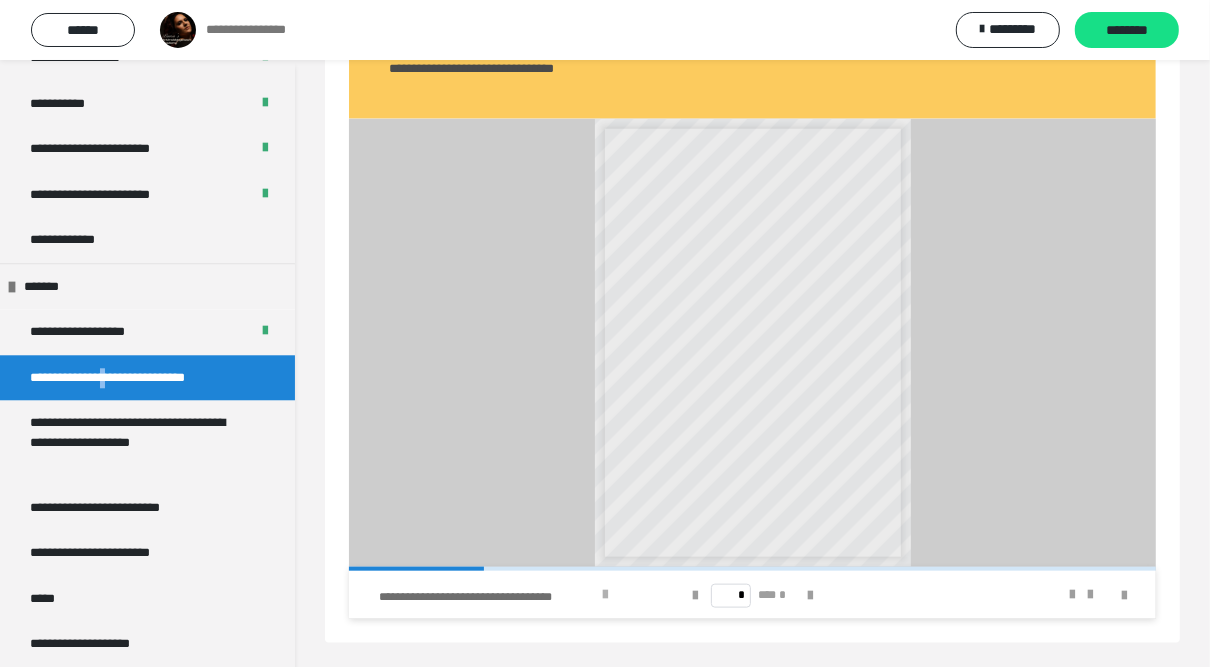scroll, scrollTop: 1301, scrollLeft: 0, axis: vertical 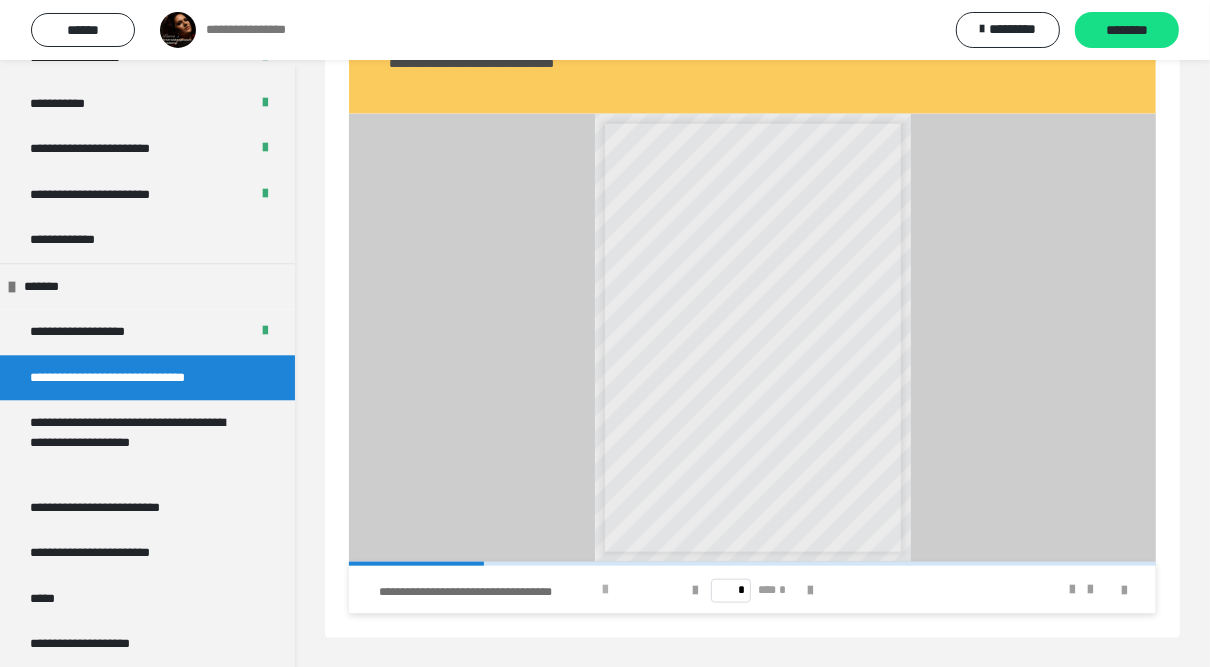 click at bounding box center (605, 590) 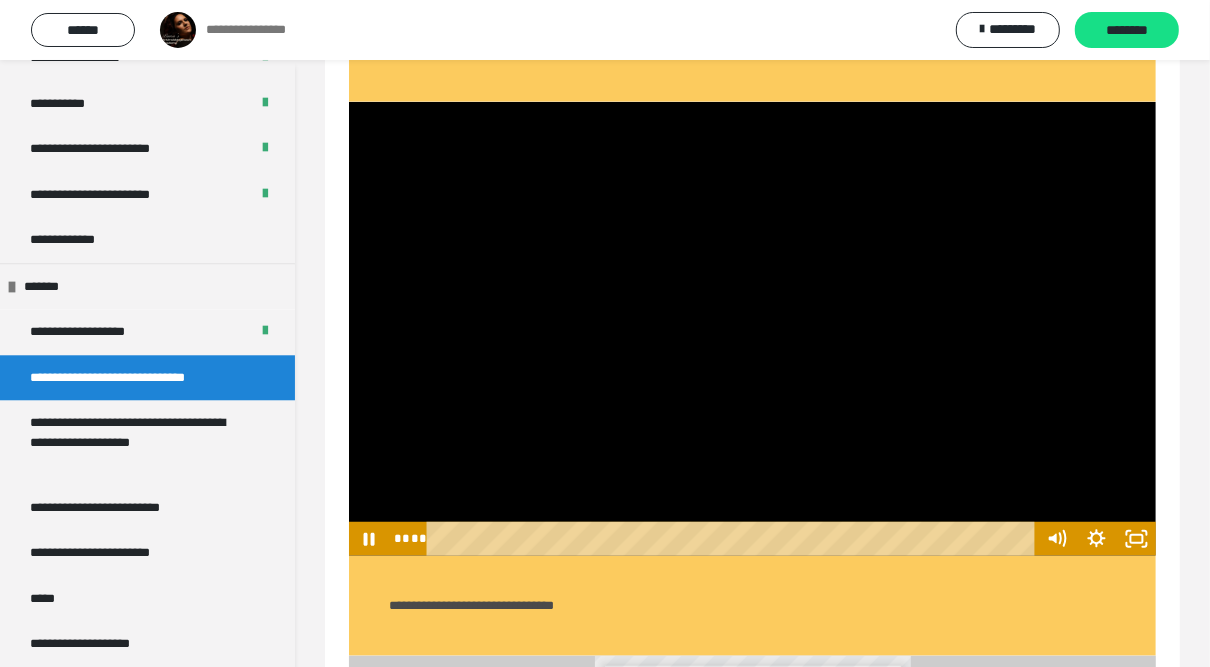 scroll, scrollTop: 741, scrollLeft: 0, axis: vertical 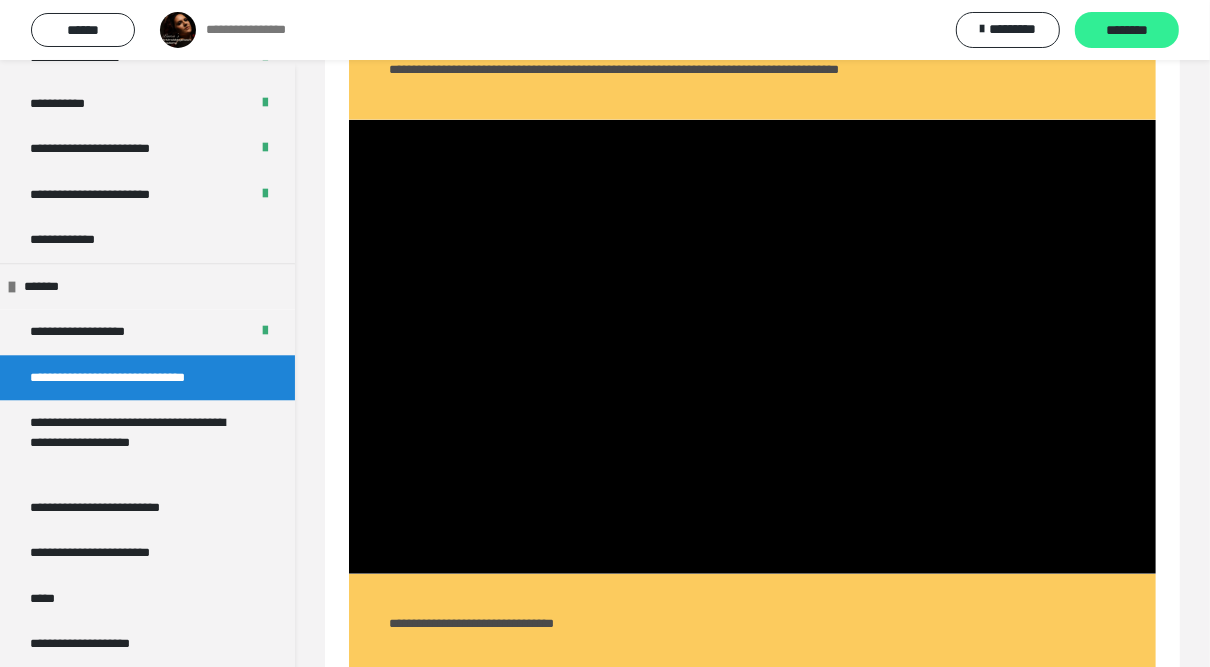 click on "********" at bounding box center [1127, 31] 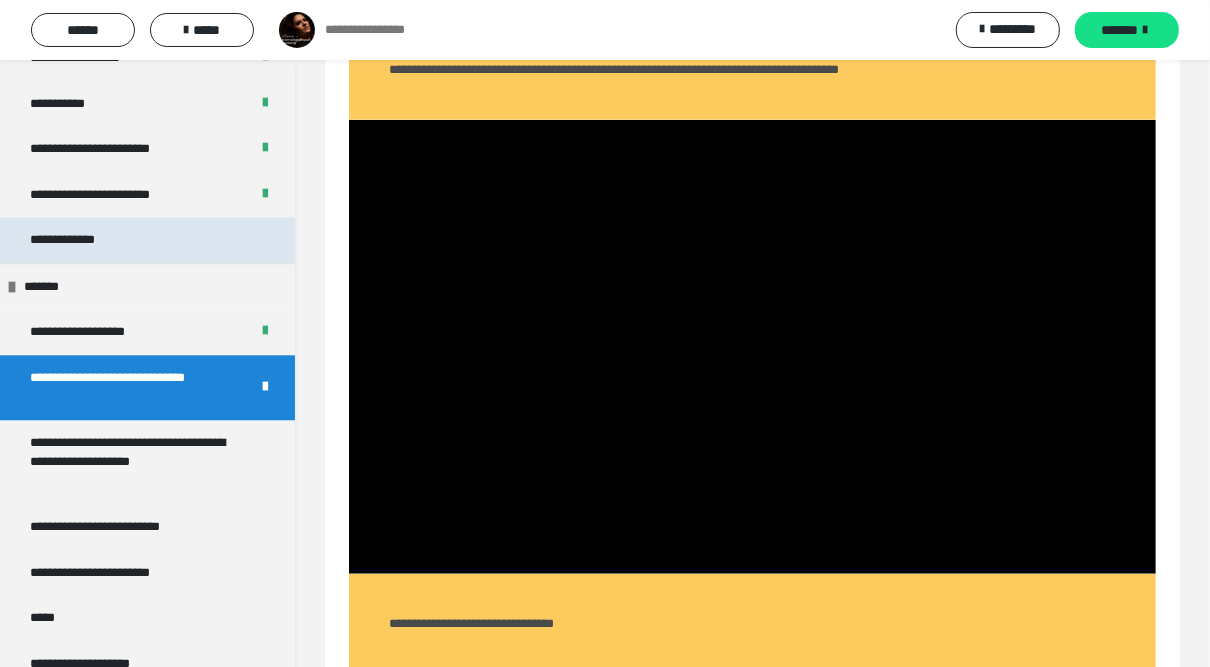 click on "**********" at bounding box center [147, 240] 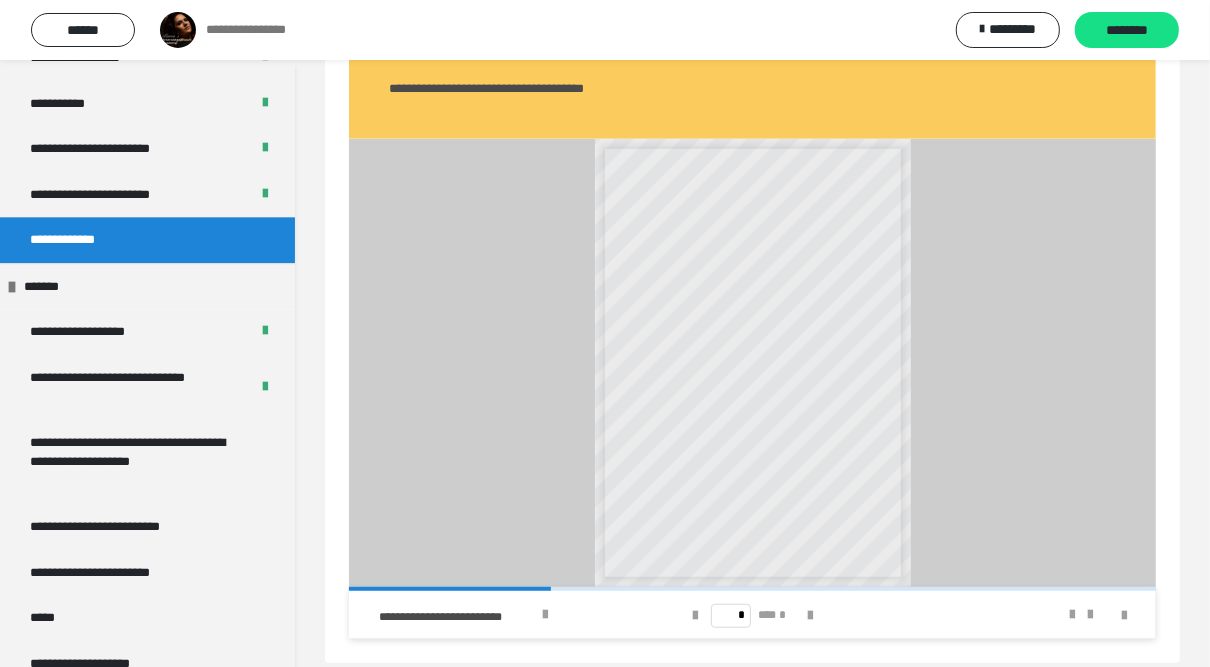 scroll, scrollTop: 766, scrollLeft: 0, axis: vertical 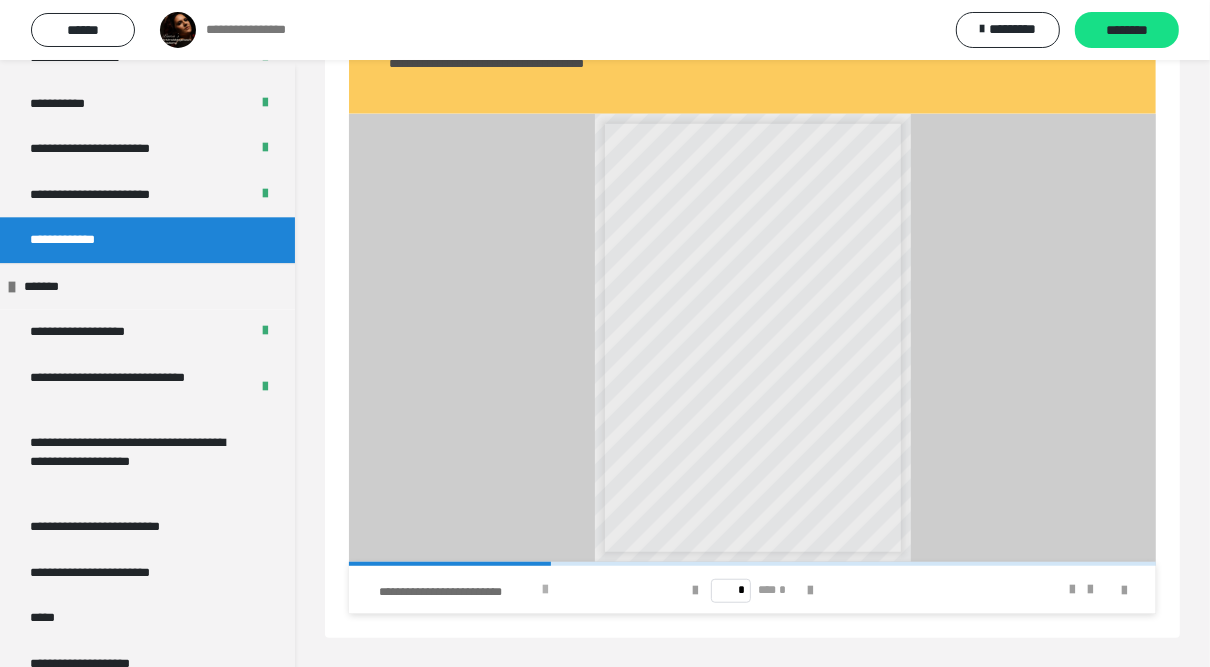 click at bounding box center (545, 590) 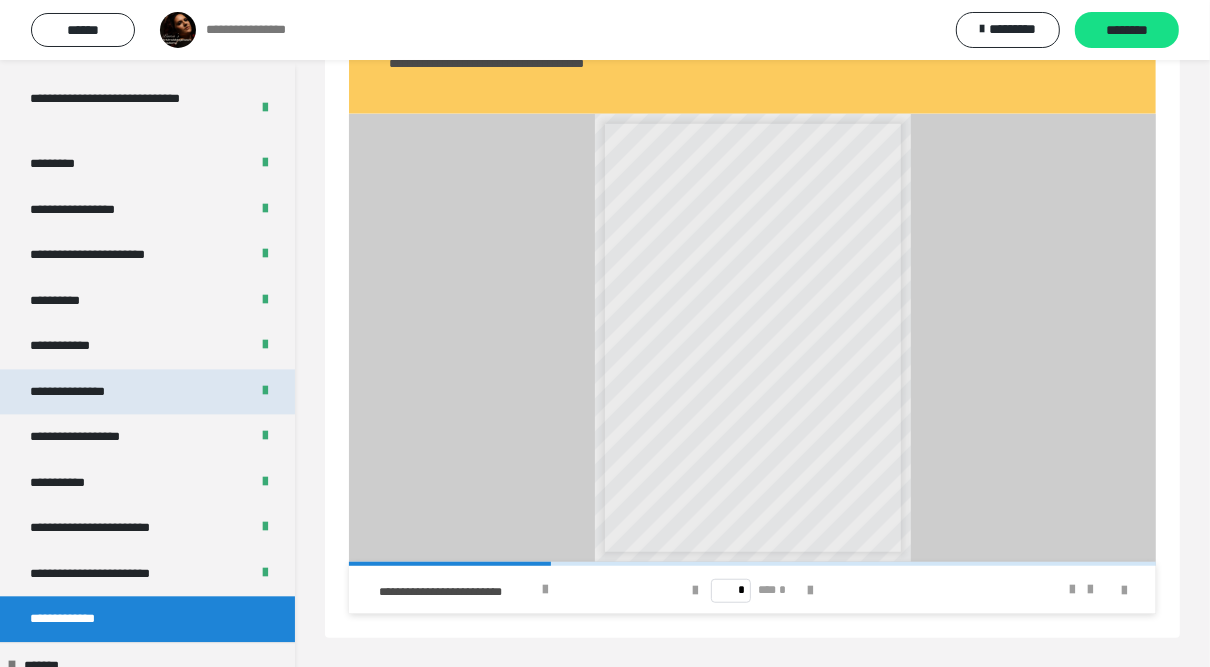 scroll, scrollTop: 2880, scrollLeft: 0, axis: vertical 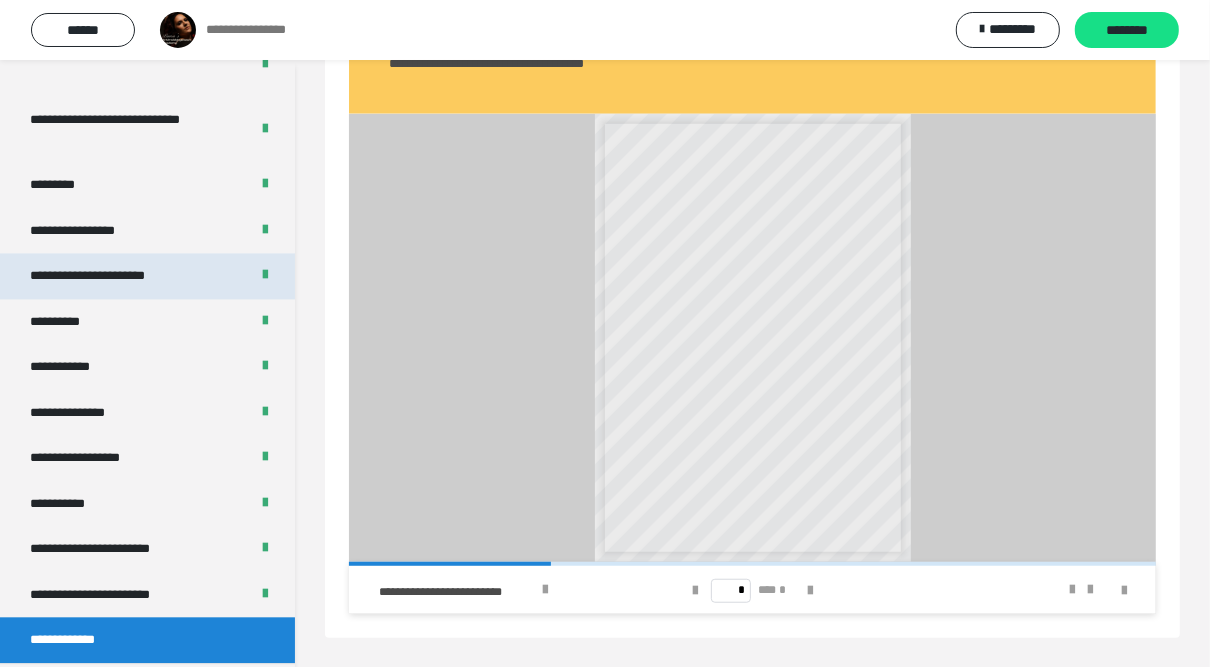 click on "**********" at bounding box center [114, 276] 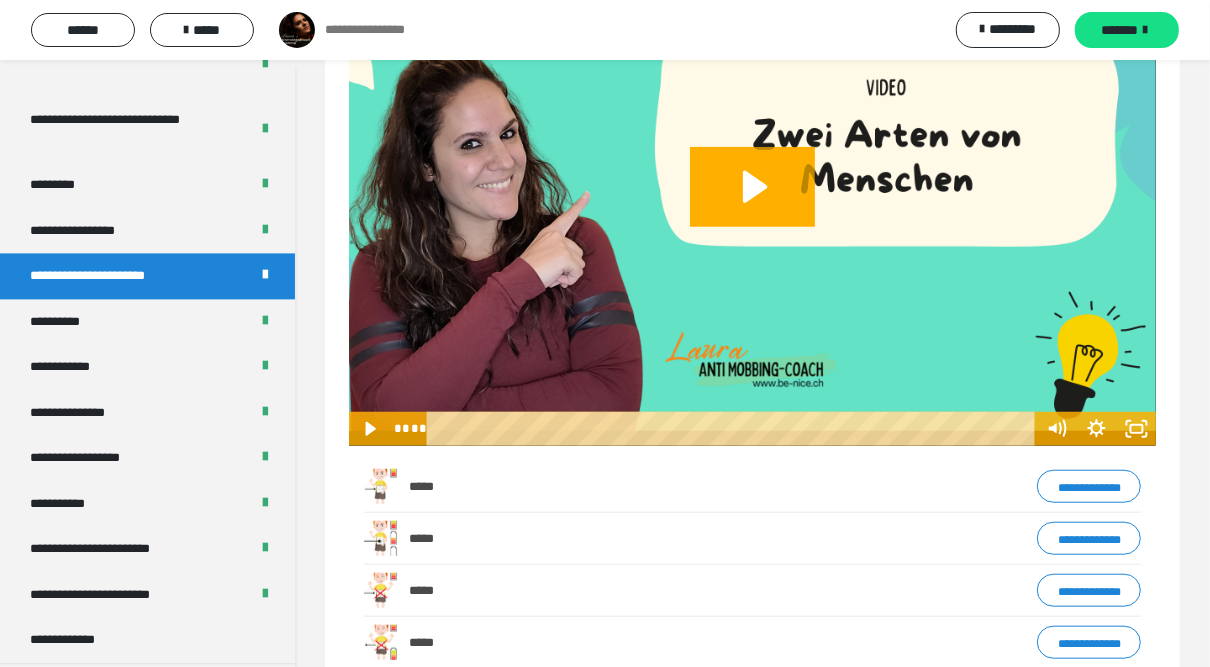 scroll, scrollTop: 1004, scrollLeft: 0, axis: vertical 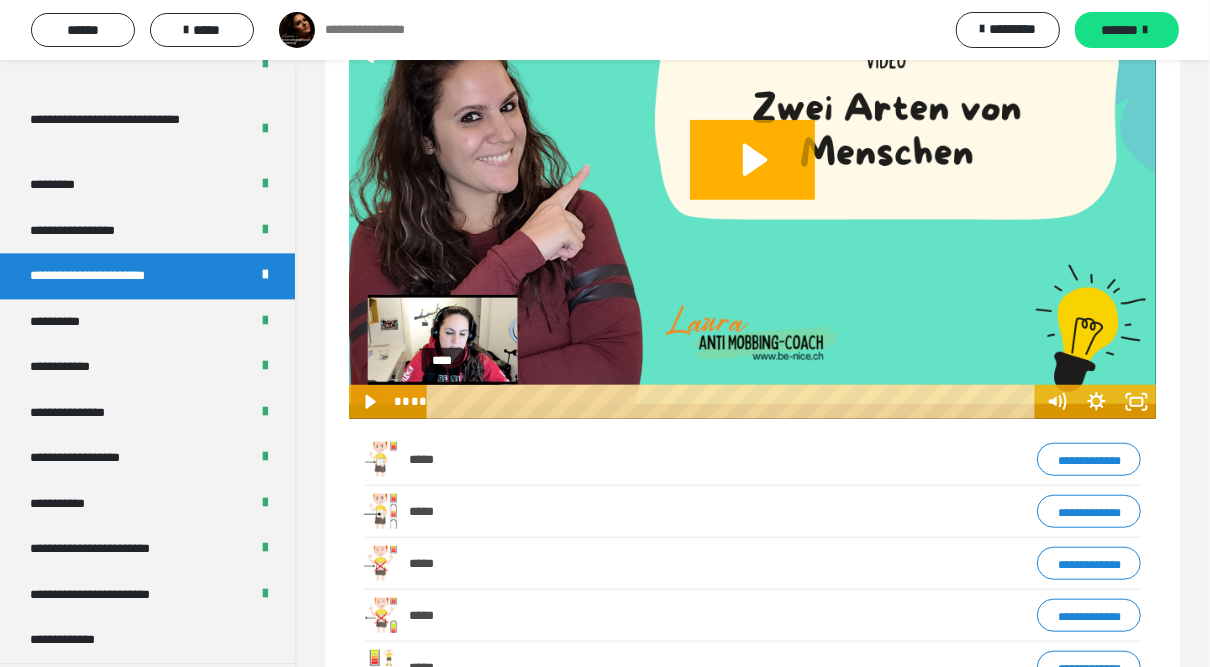 drag, startPoint x: 552, startPoint y: 400, endPoint x: 442, endPoint y: 406, distance: 110.16351 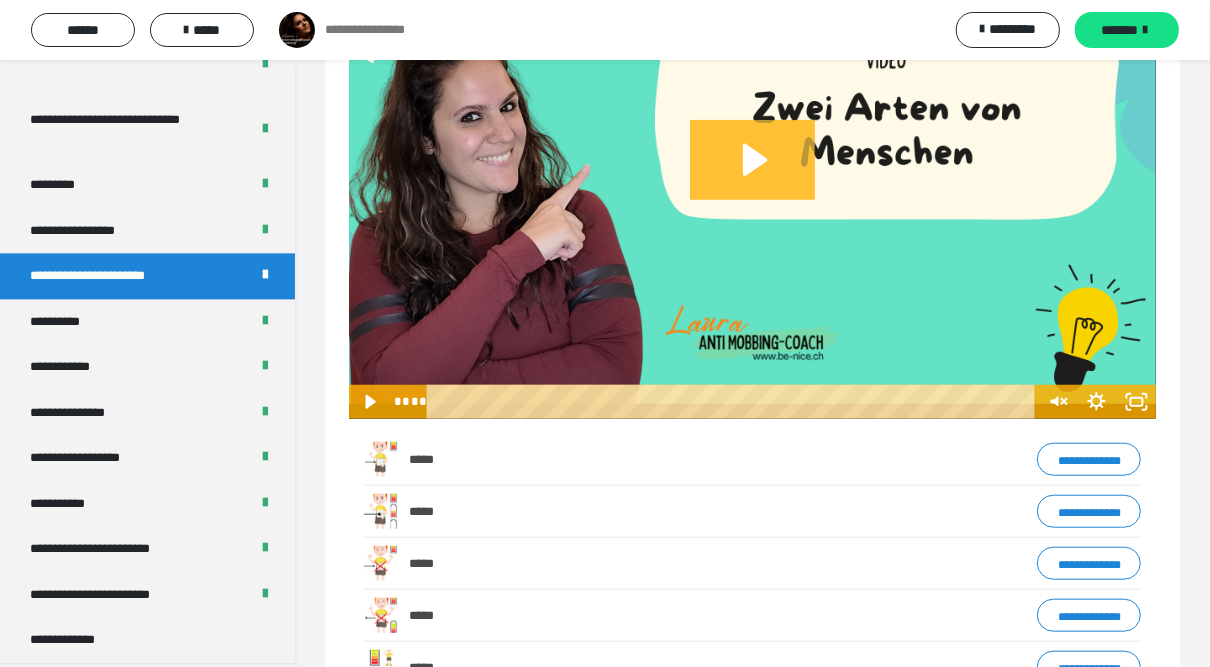 click 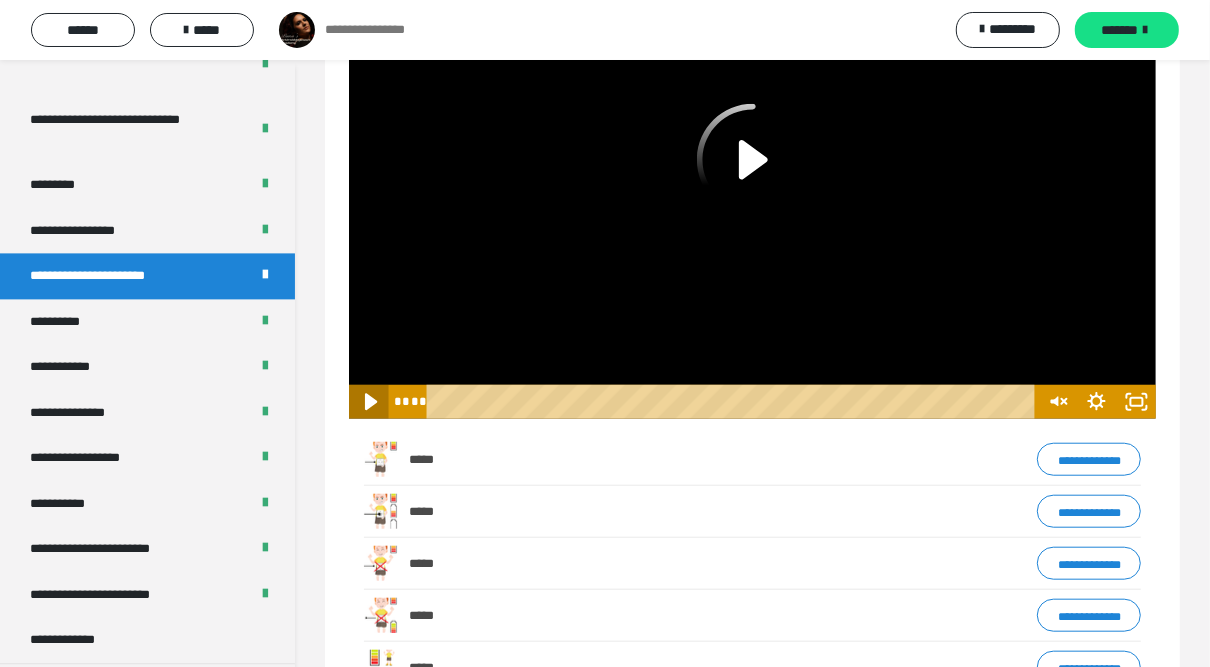 click 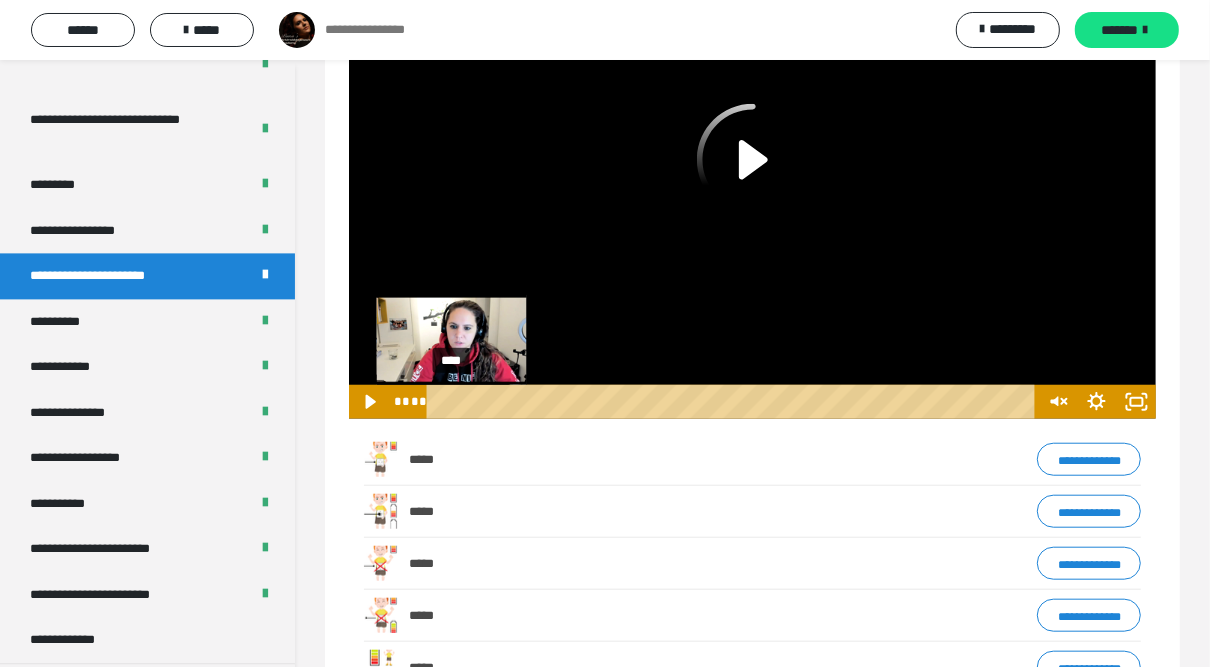 click on "****" at bounding box center (734, 402) 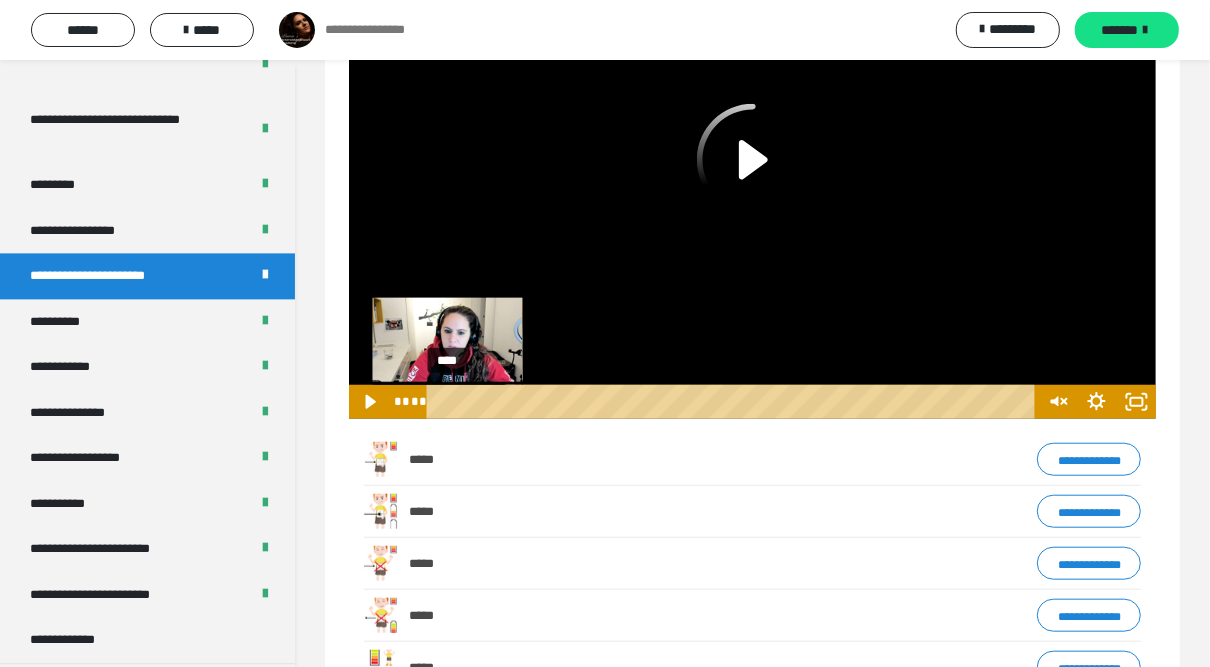 click at bounding box center (451, 401) 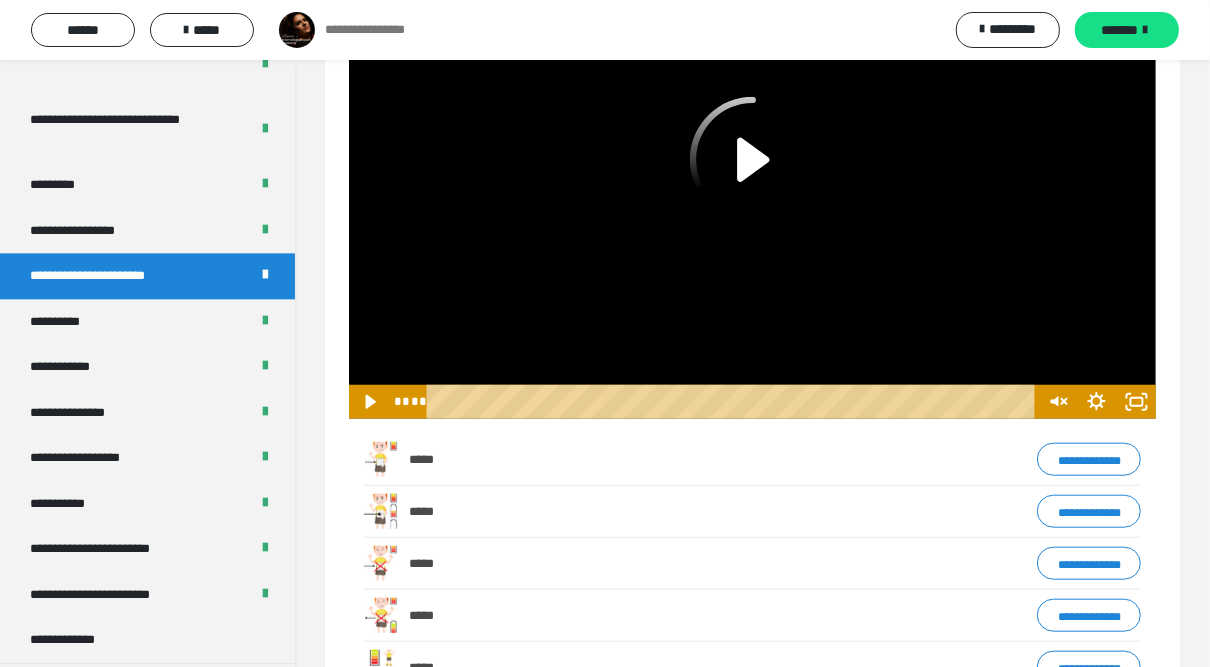 click 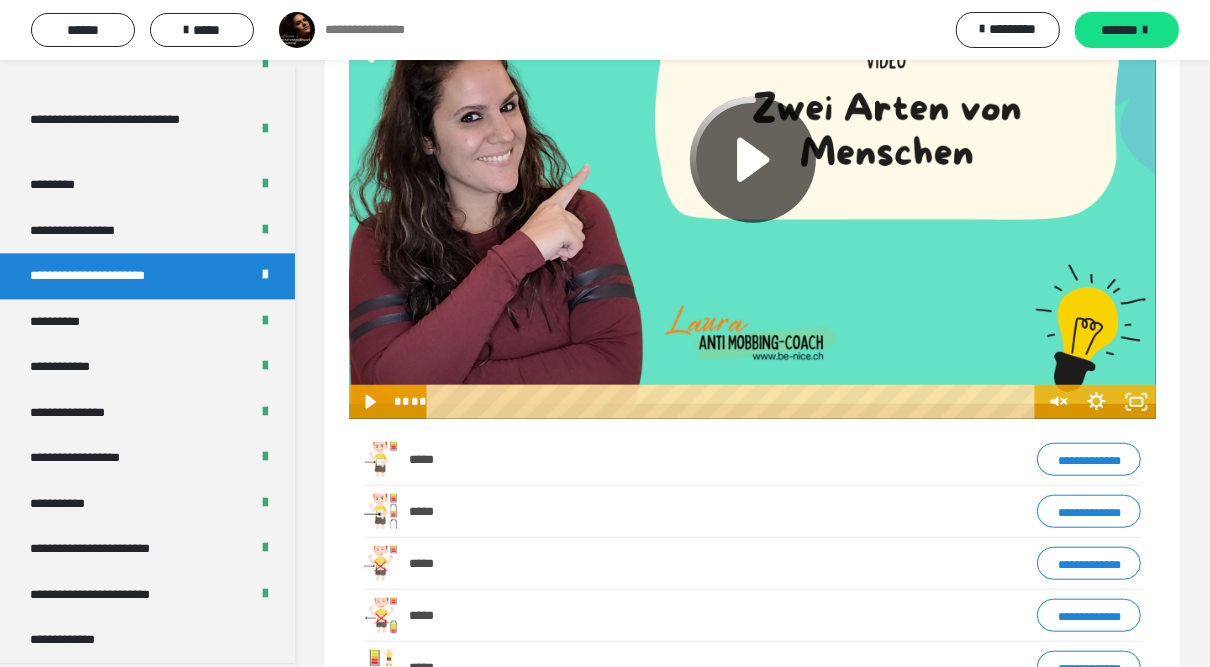 click 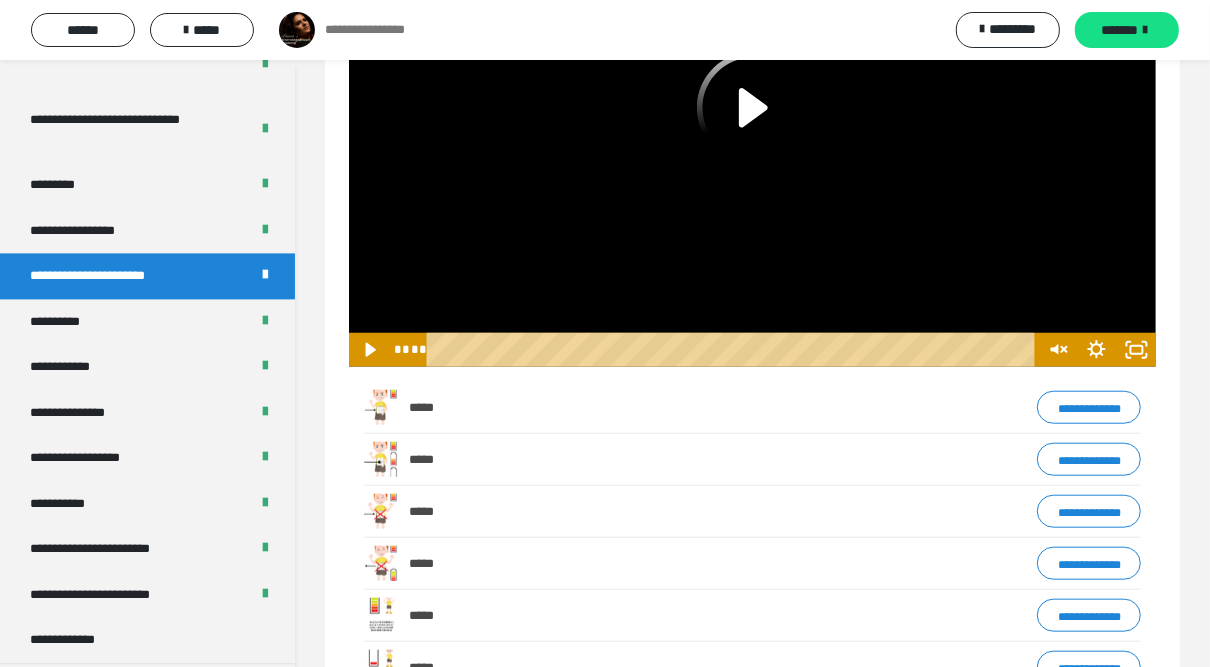 scroll, scrollTop: 1084, scrollLeft: 0, axis: vertical 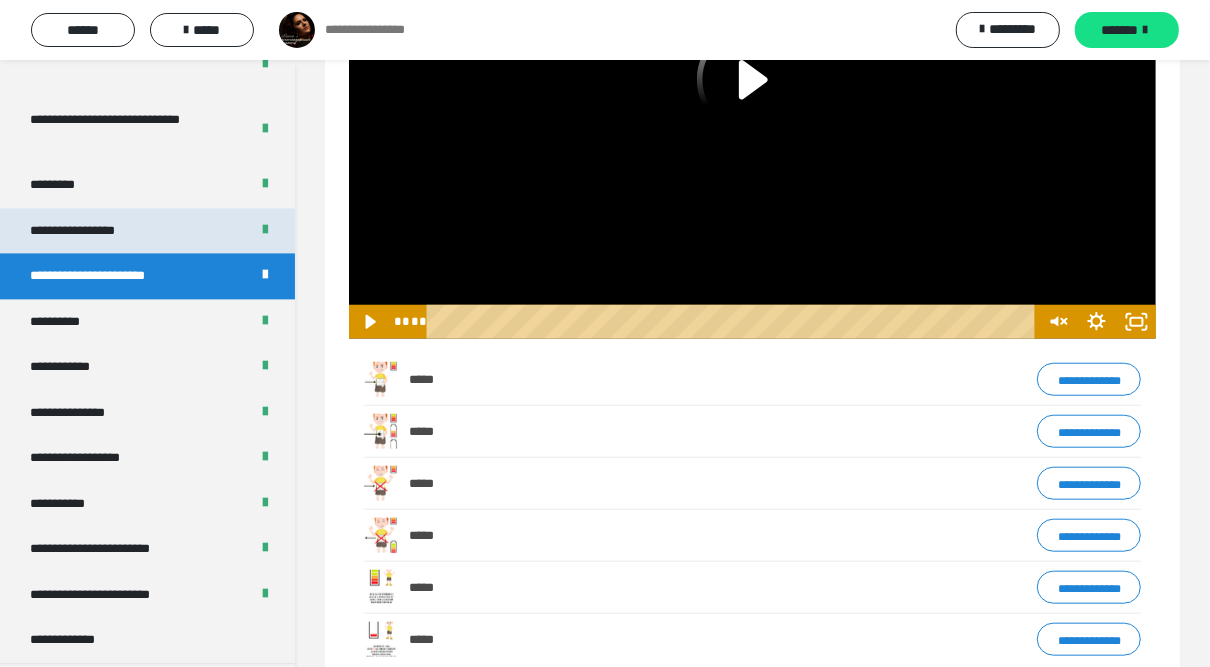 click on "**********" at bounding box center [86, 231] 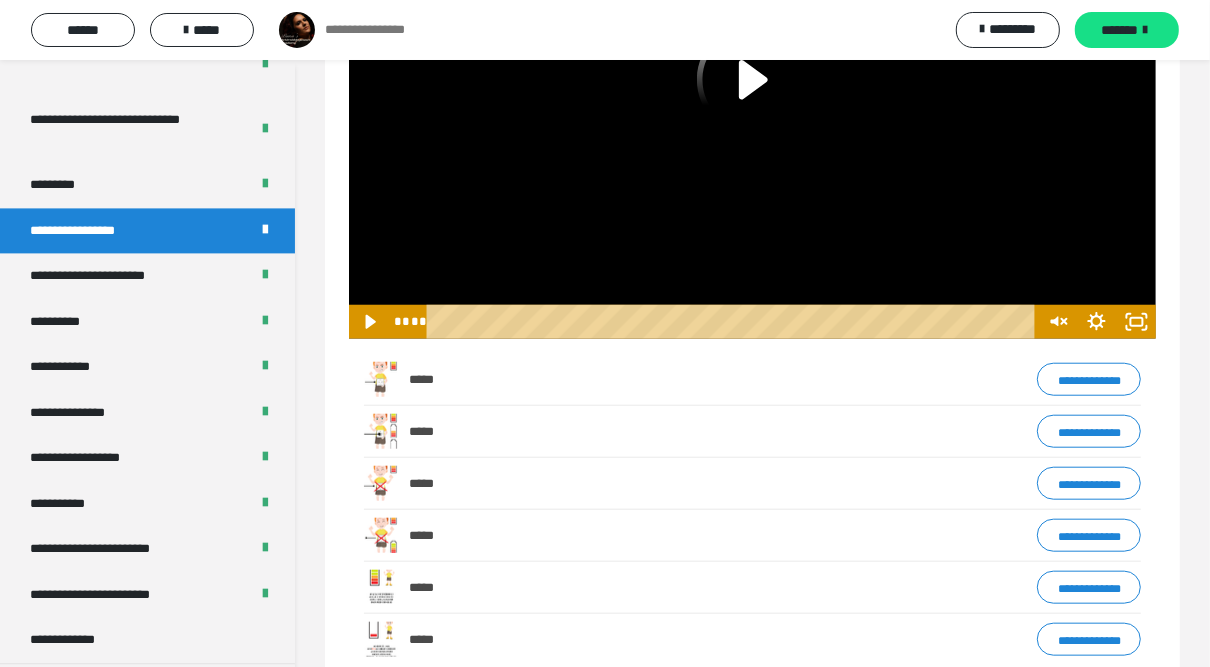 scroll, scrollTop: 305, scrollLeft: 0, axis: vertical 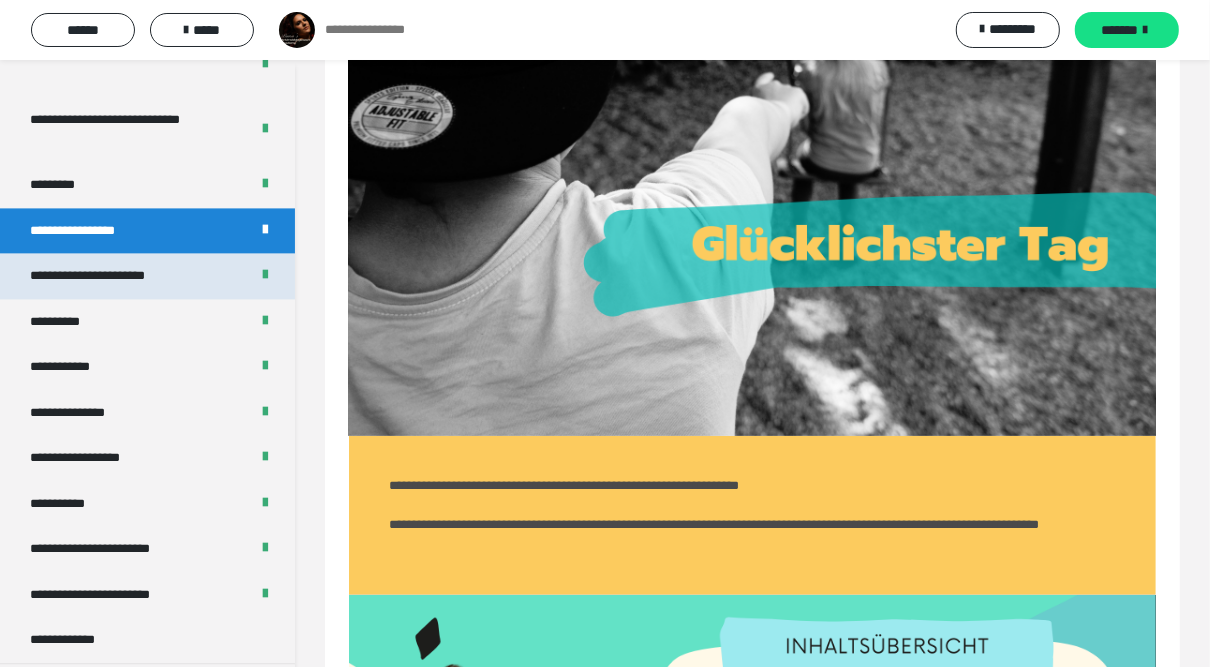 click on "**********" at bounding box center [114, 276] 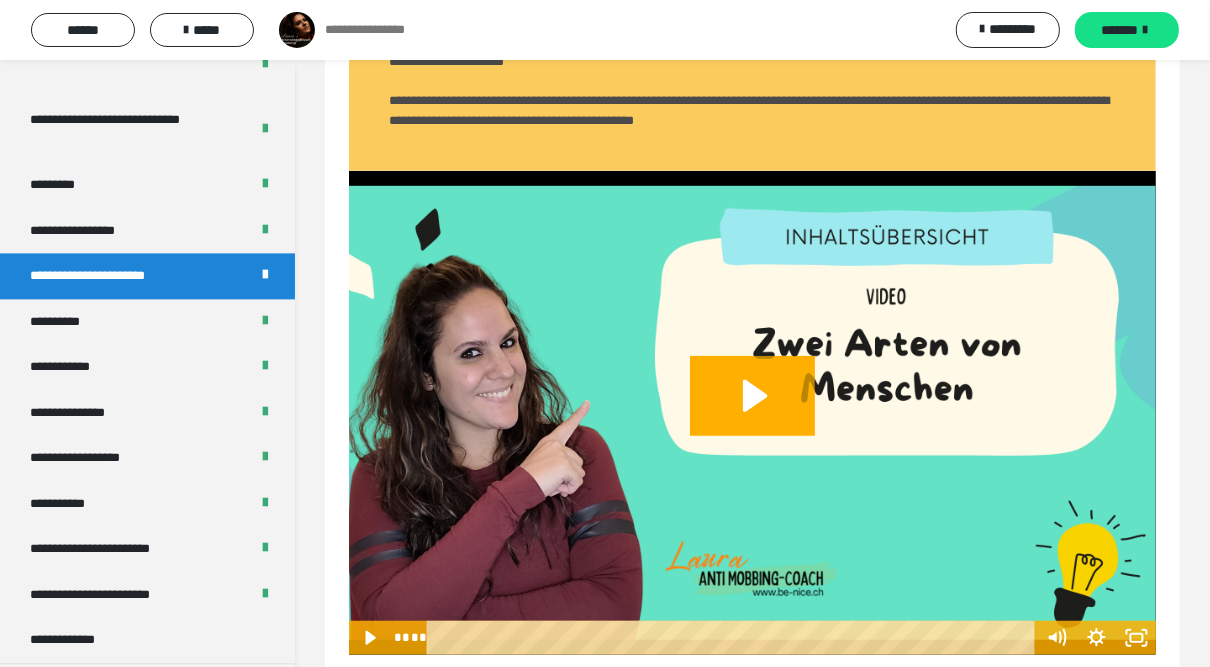 scroll, scrollTop: 945, scrollLeft: 0, axis: vertical 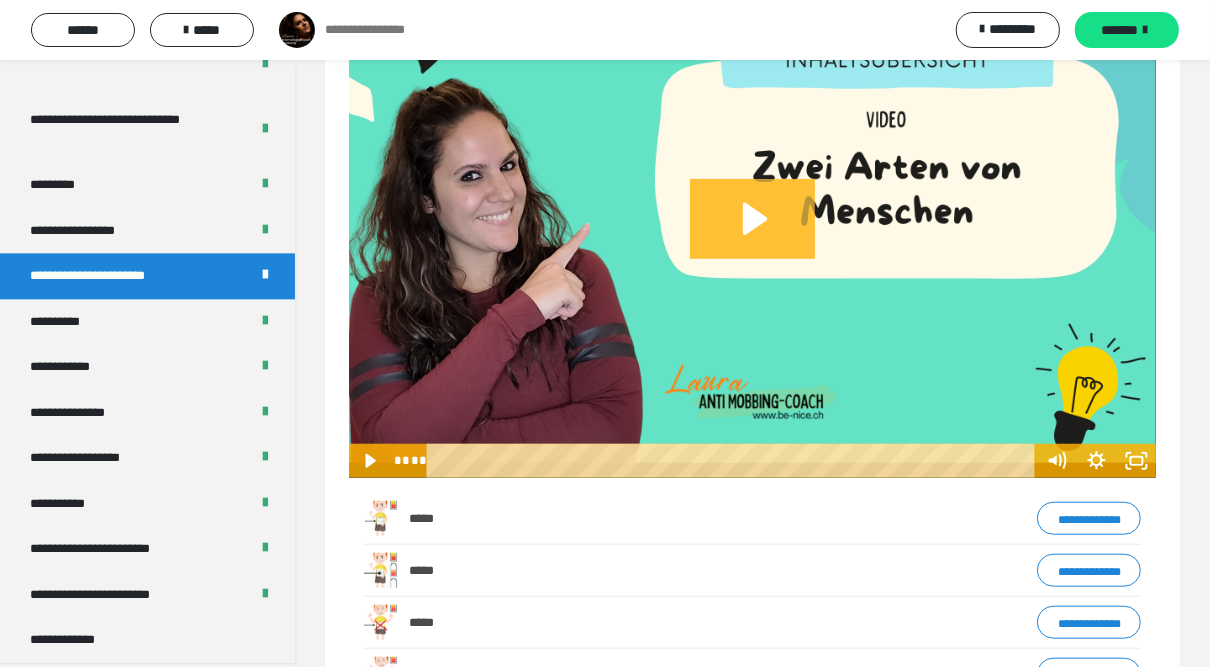 click 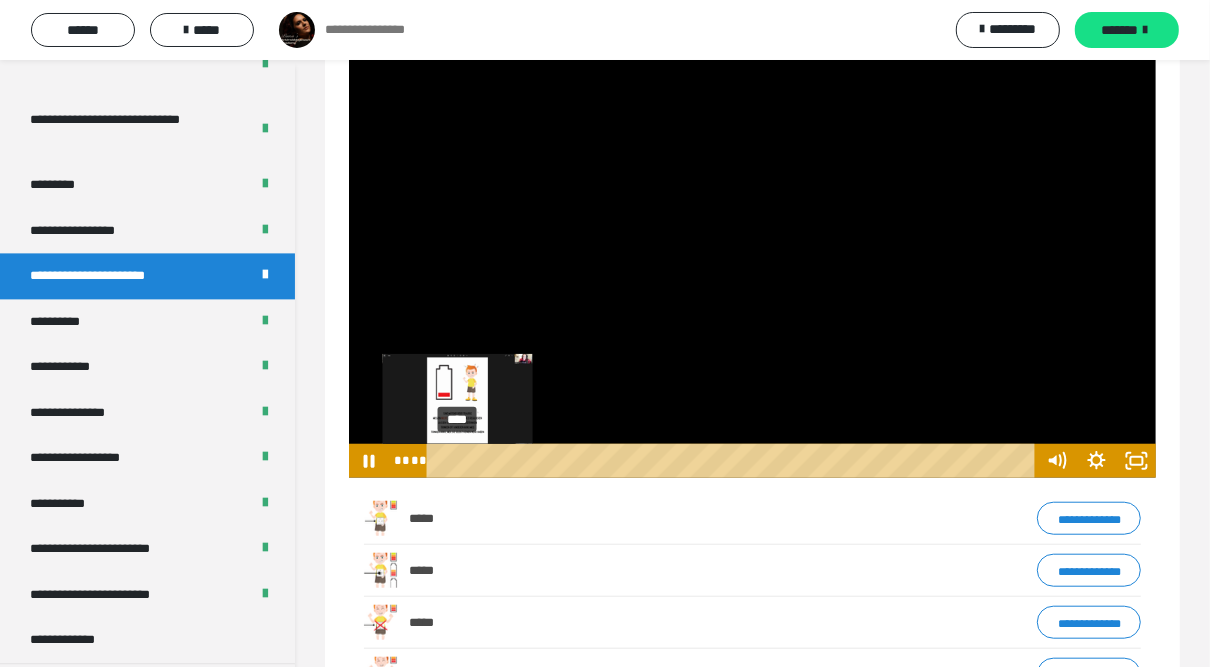 drag, startPoint x: 554, startPoint y: 456, endPoint x: 458, endPoint y: 463, distance: 96.25487 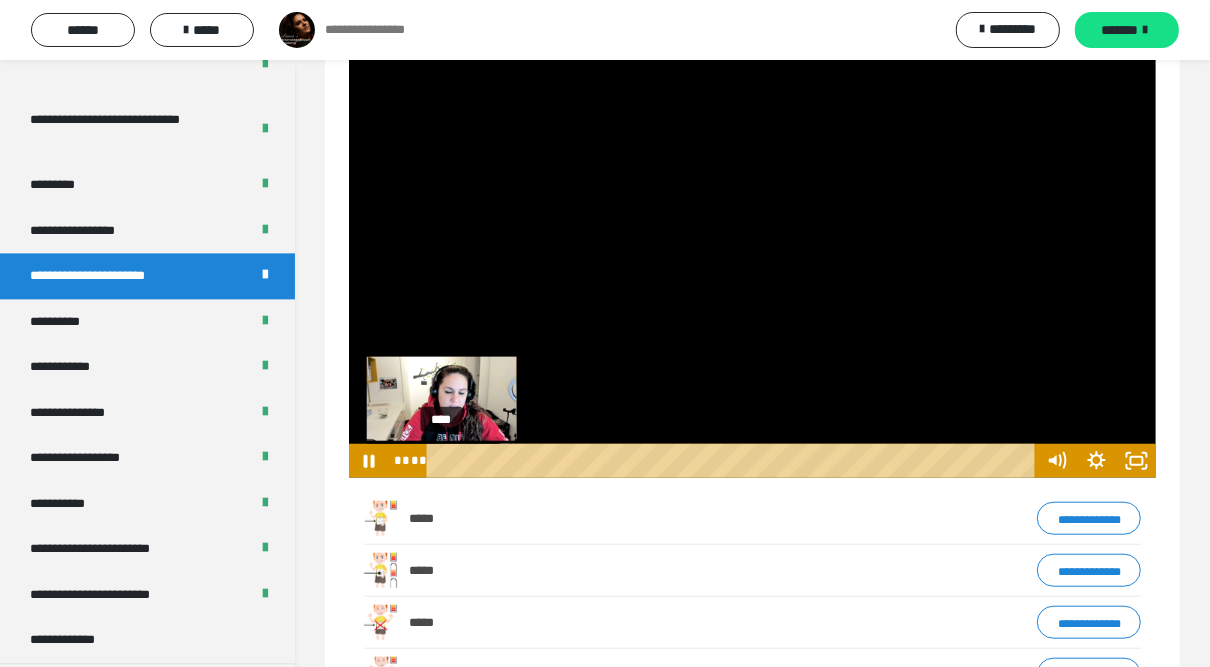 click on "****" at bounding box center [734, 461] 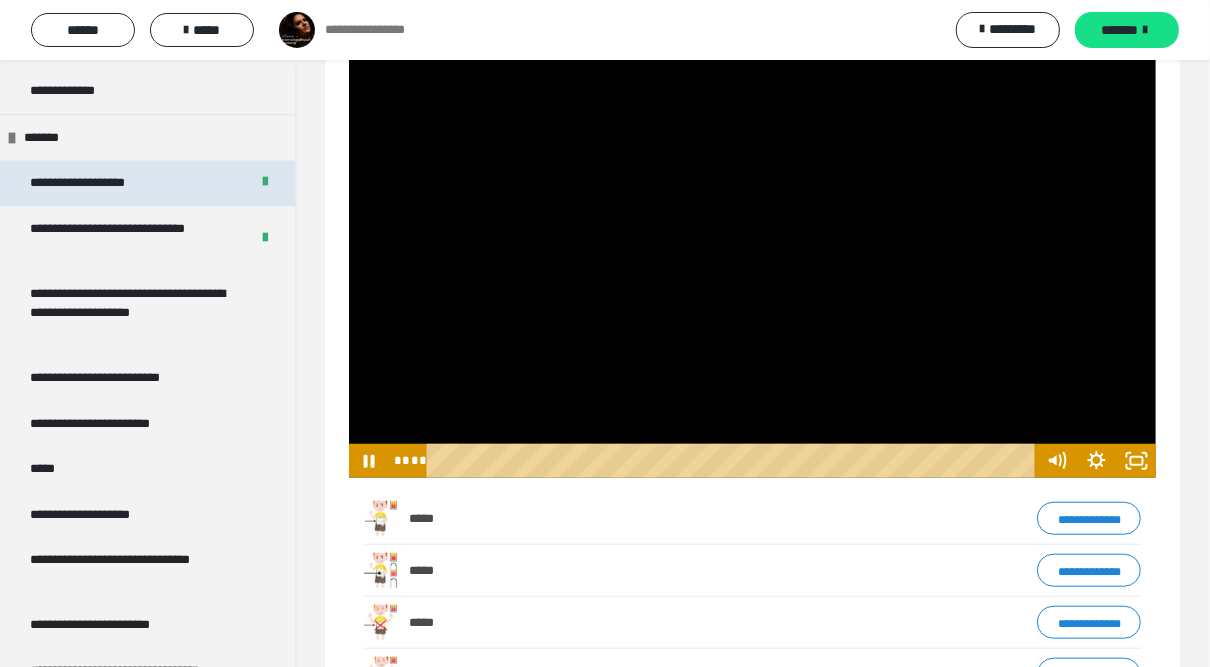 scroll, scrollTop: 3440, scrollLeft: 0, axis: vertical 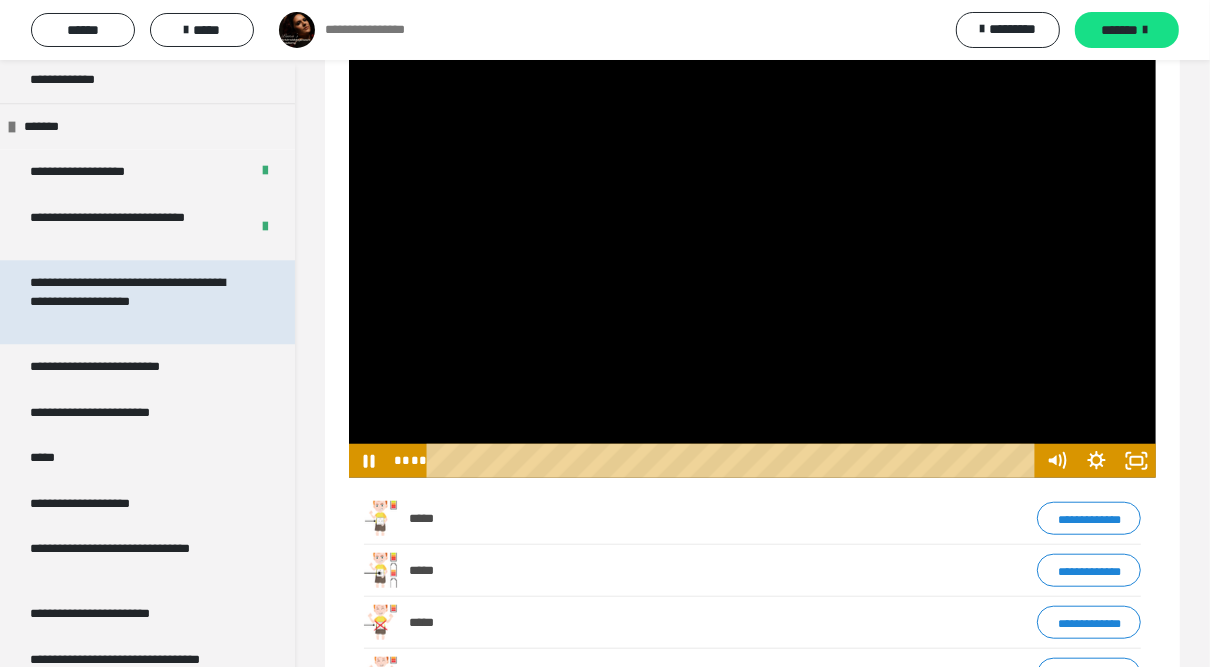 click on "**********" at bounding box center [133, 302] 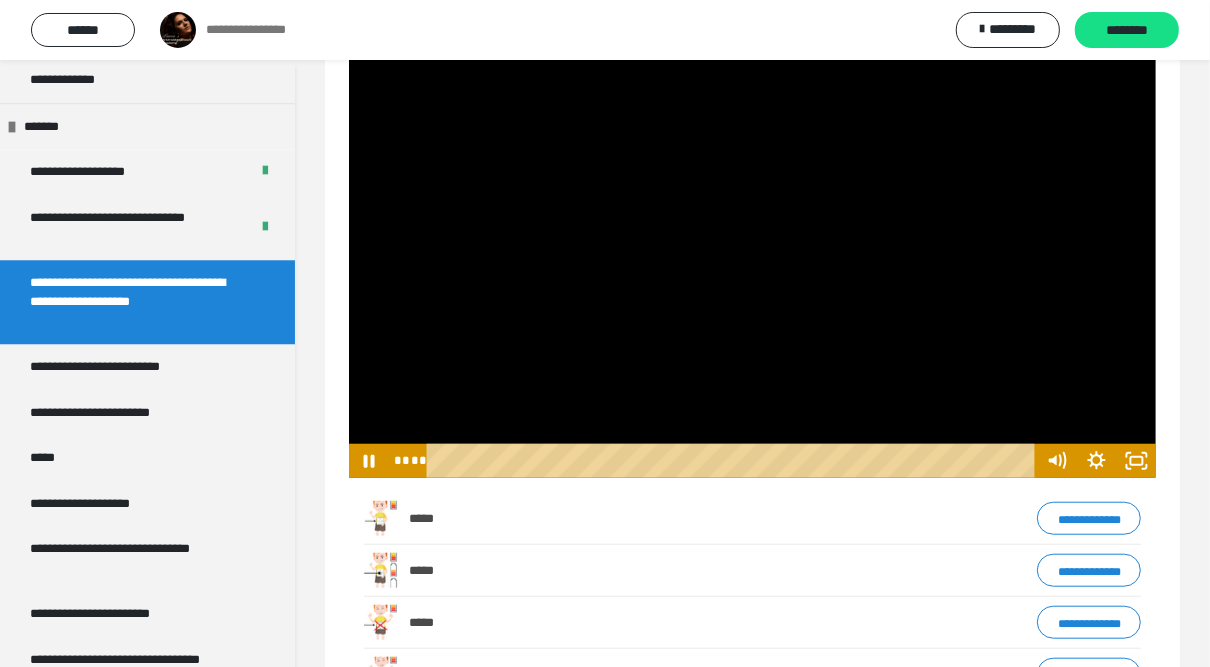 scroll, scrollTop: 867, scrollLeft: 0, axis: vertical 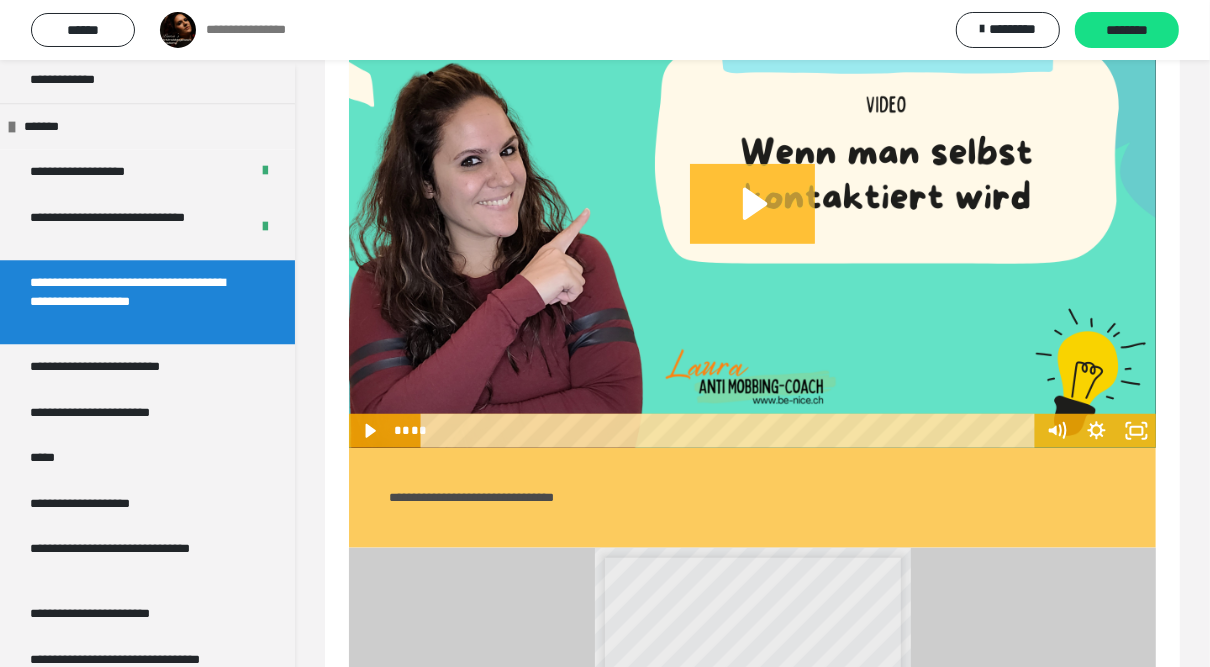 click 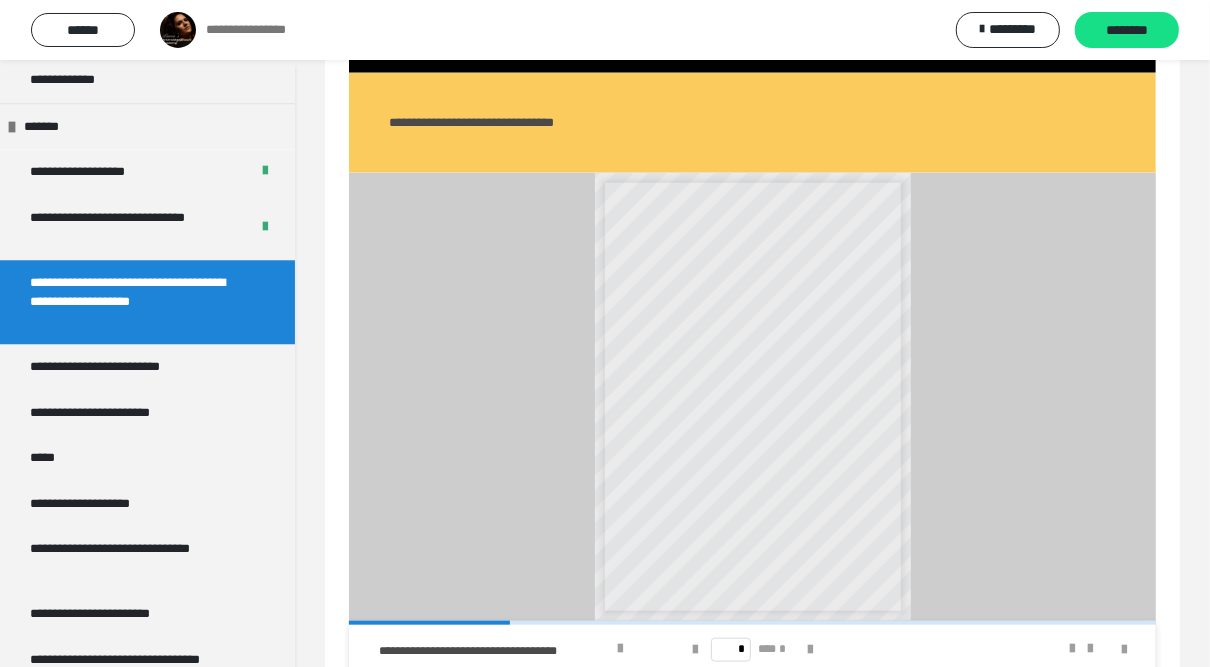 scroll, scrollTop: 1301, scrollLeft: 0, axis: vertical 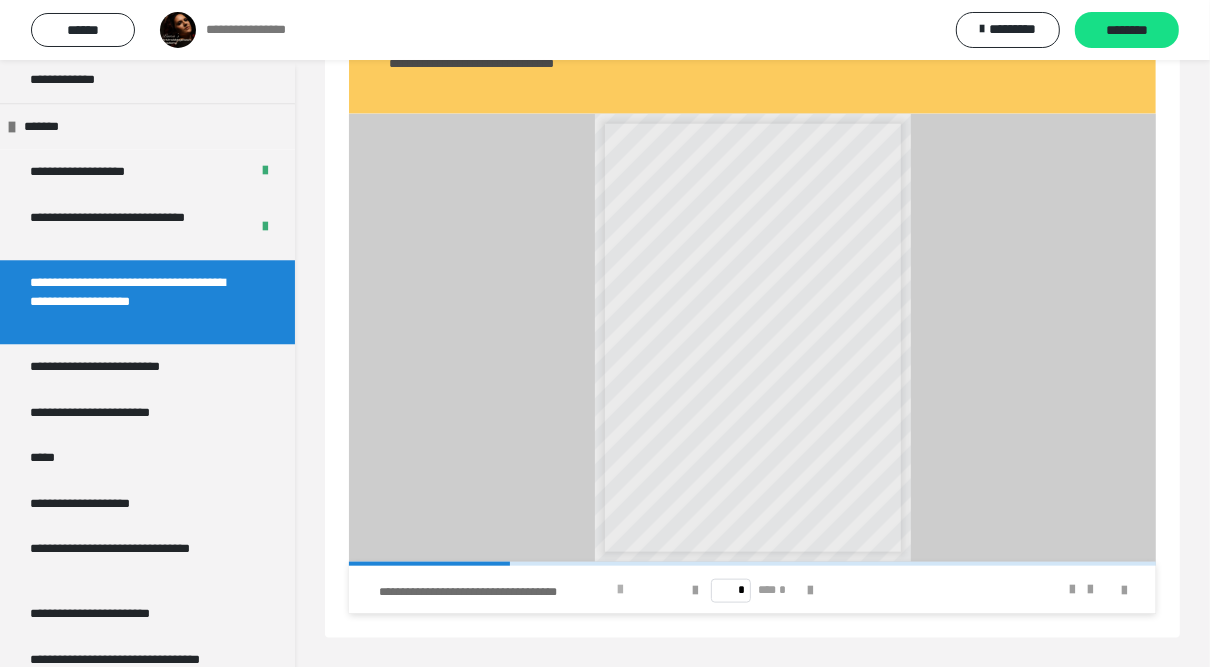 click at bounding box center [620, 590] 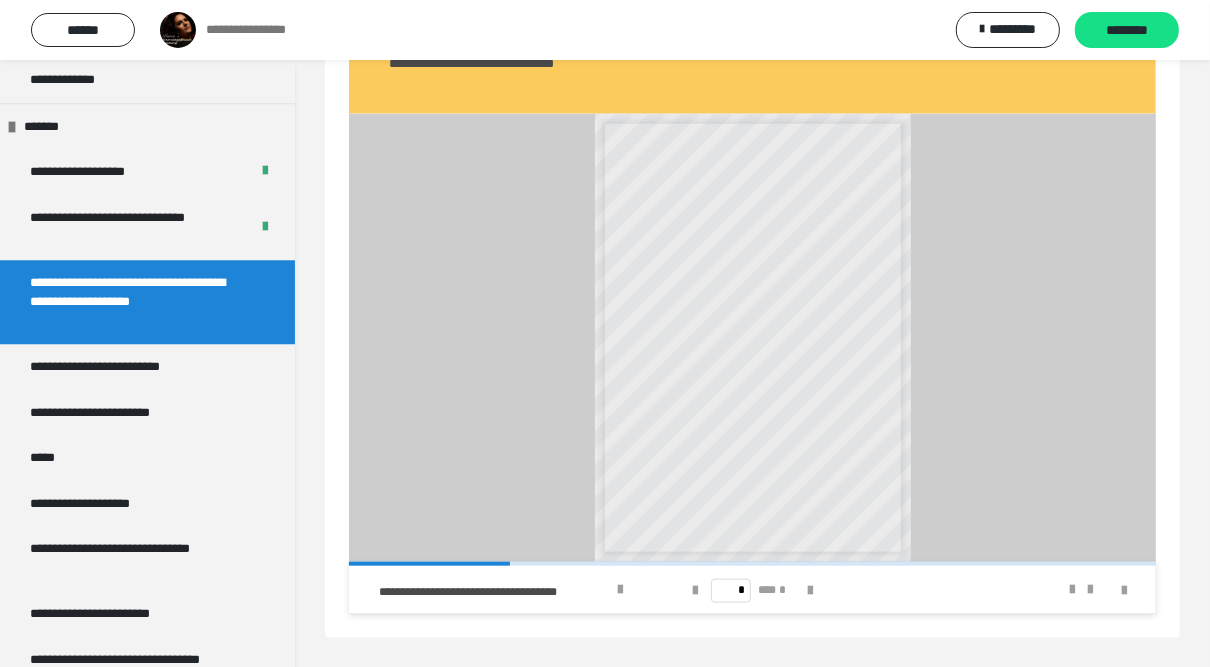 click on "**********" at bounding box center [752, -287] 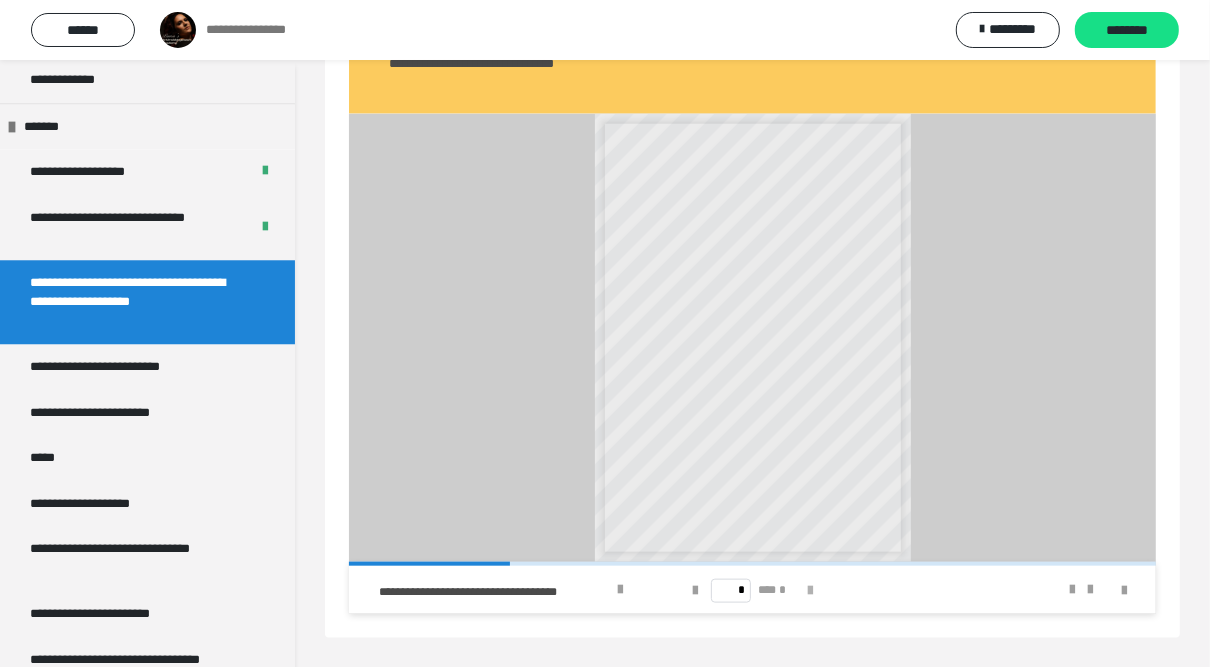 click at bounding box center [810, 591] 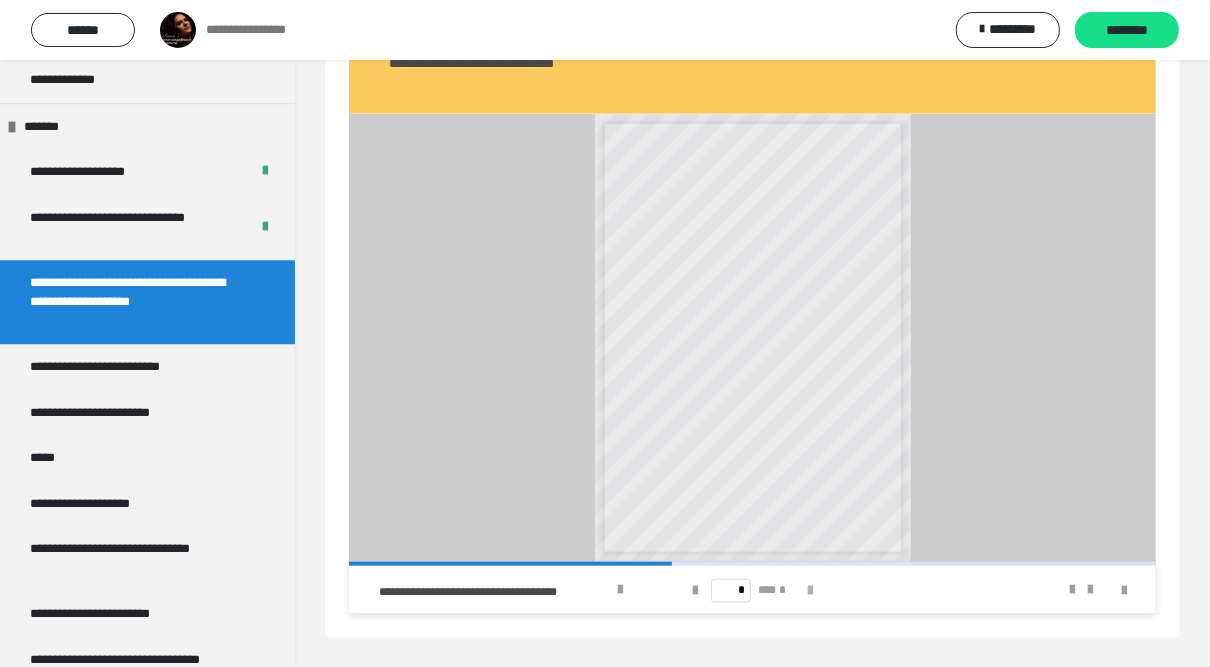 click at bounding box center (810, 591) 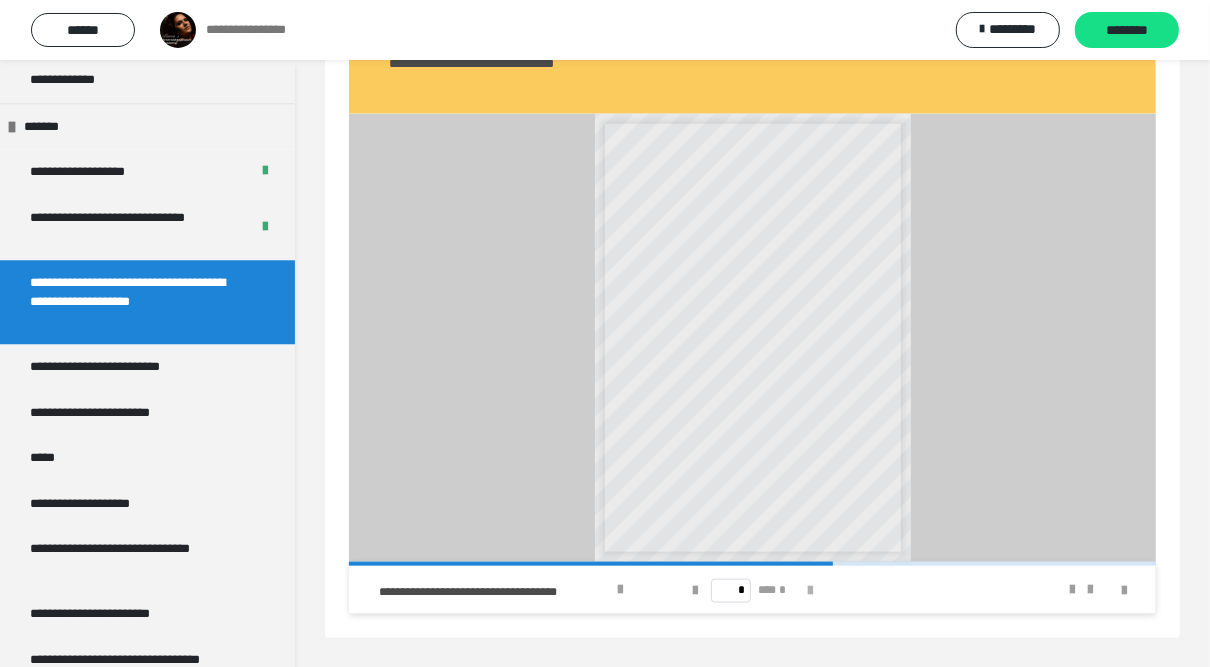 click at bounding box center (810, 591) 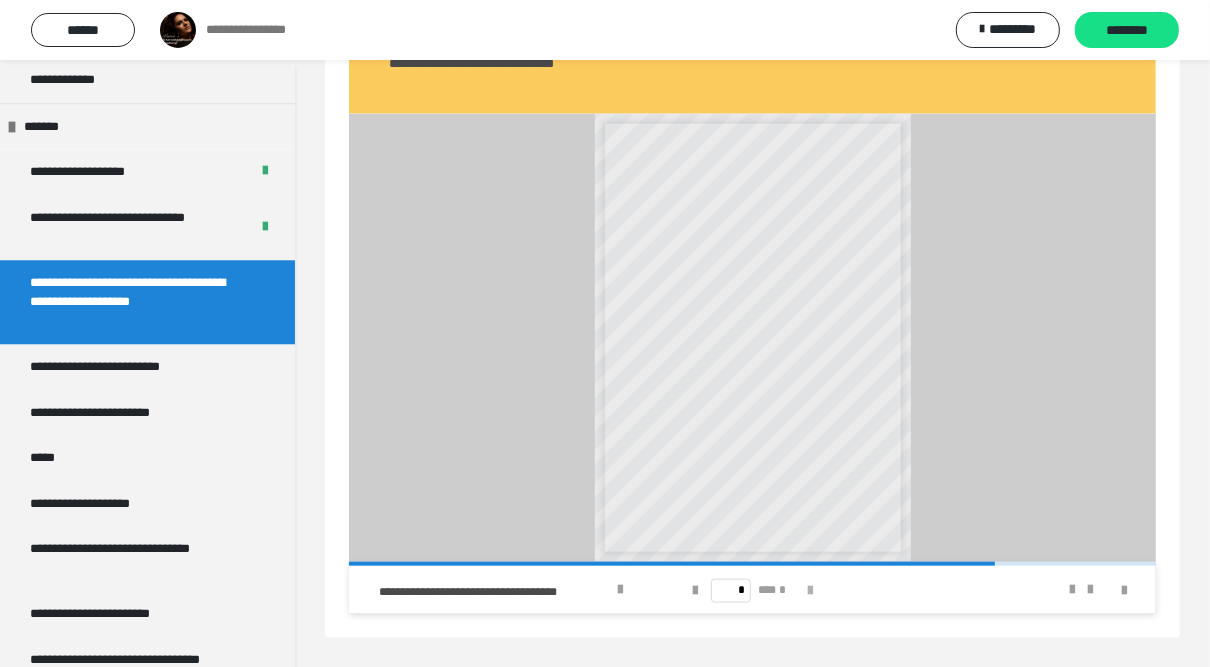 click at bounding box center [810, 591] 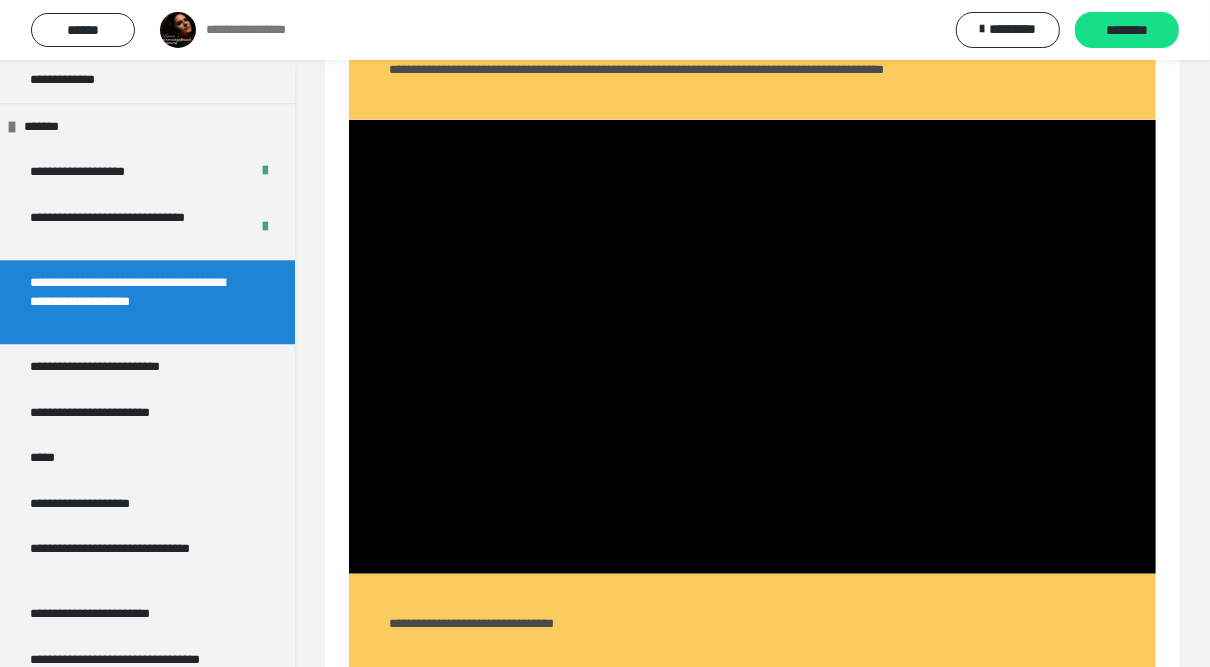 scroll, scrollTop: 821, scrollLeft: 0, axis: vertical 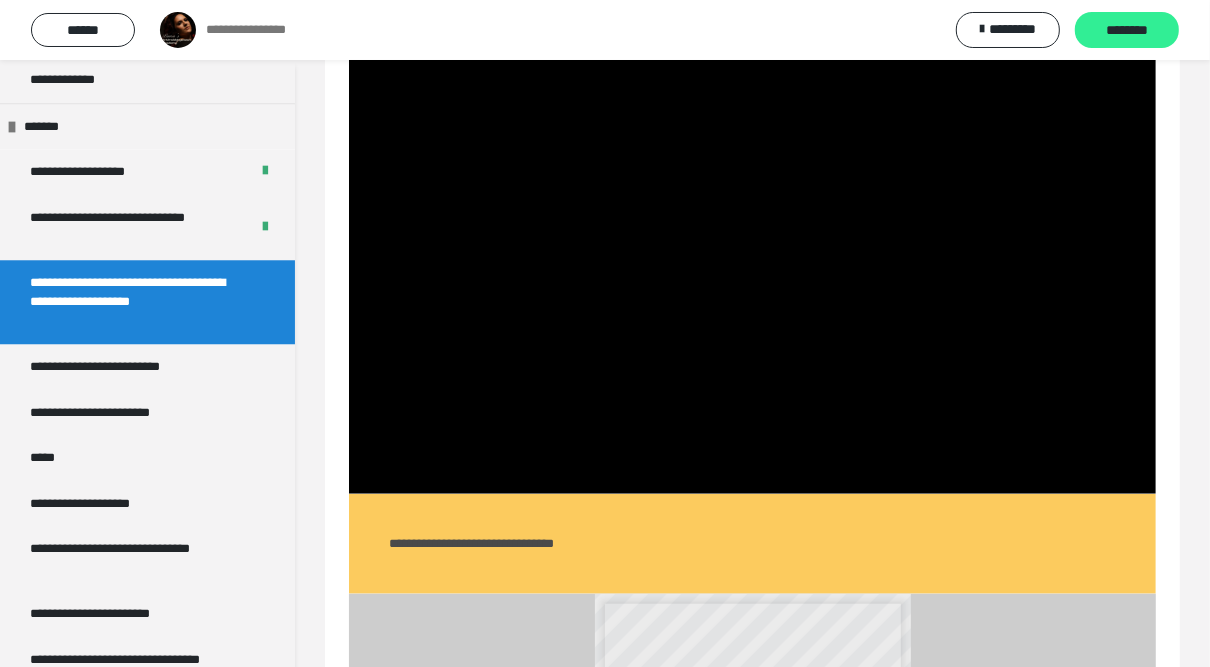 click on "********" at bounding box center (1127, 31) 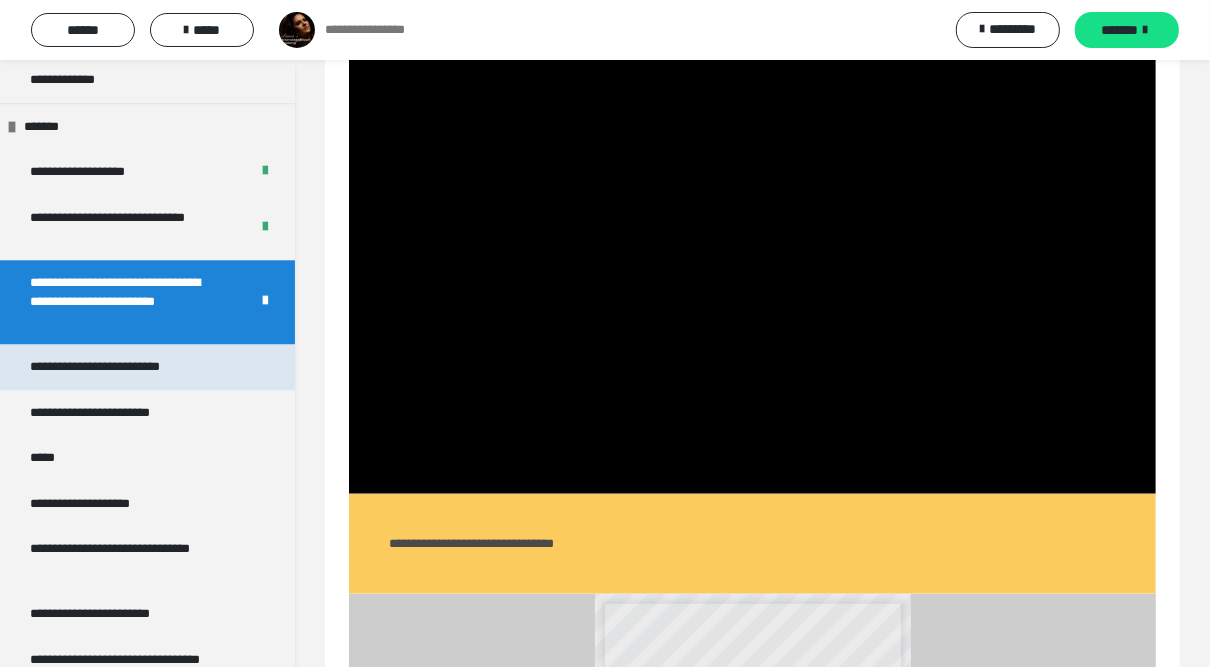 click on "**********" at bounding box center [126, 367] 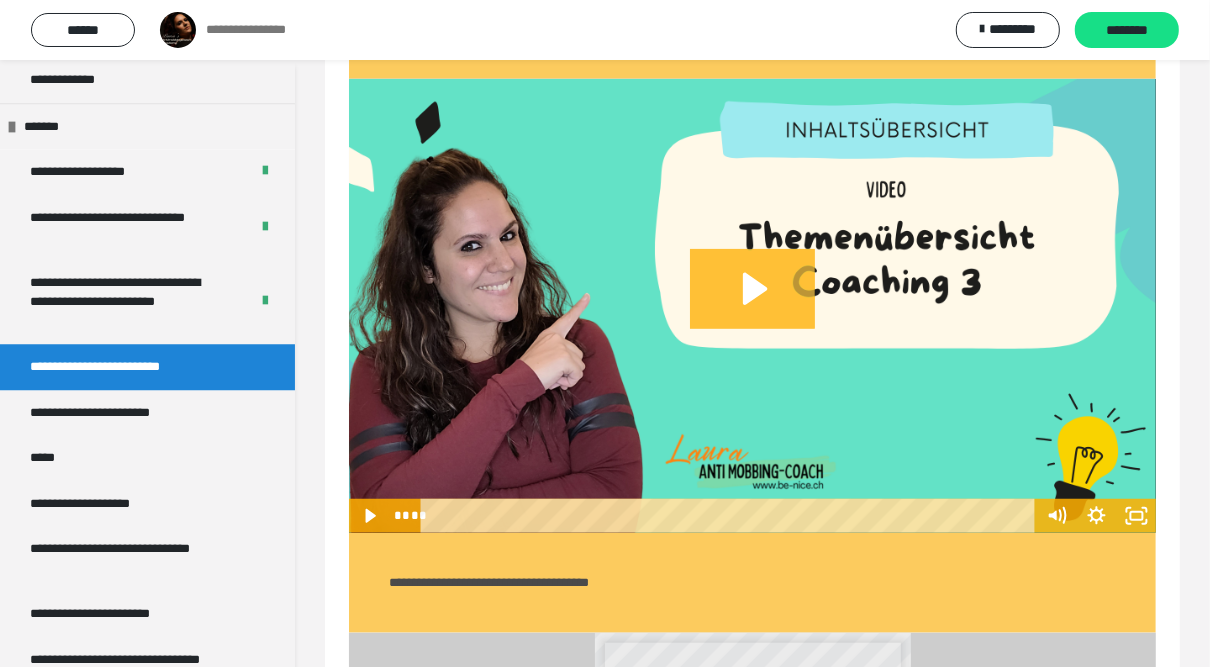 click 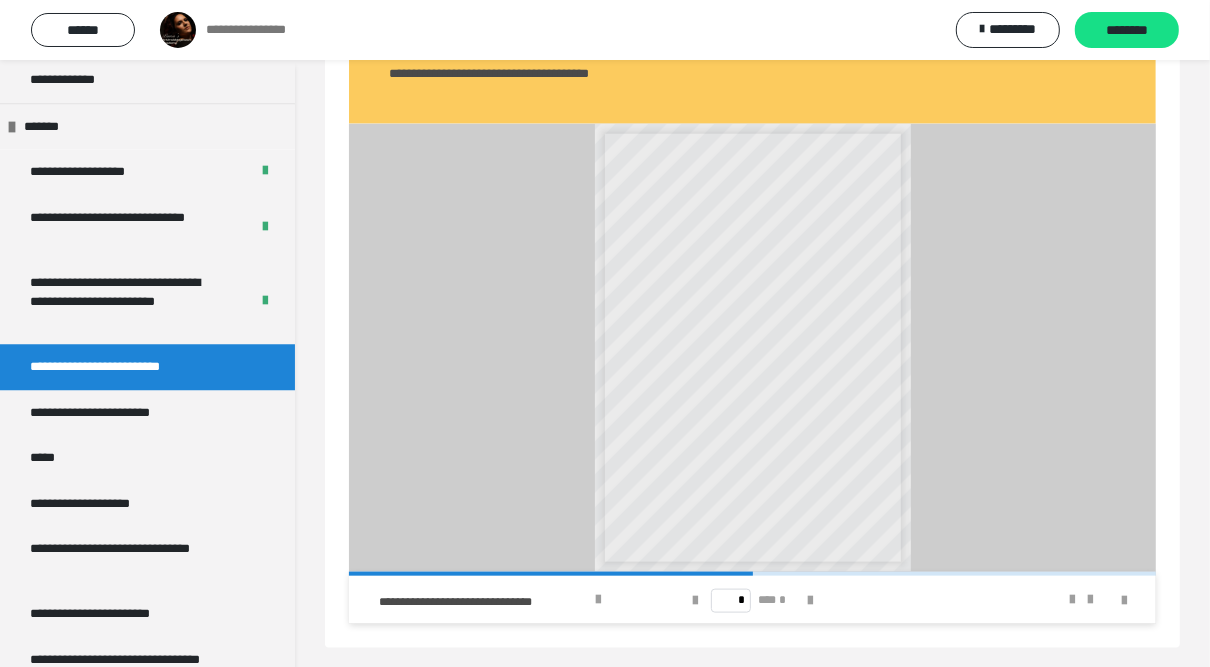 scroll, scrollTop: 1340, scrollLeft: 0, axis: vertical 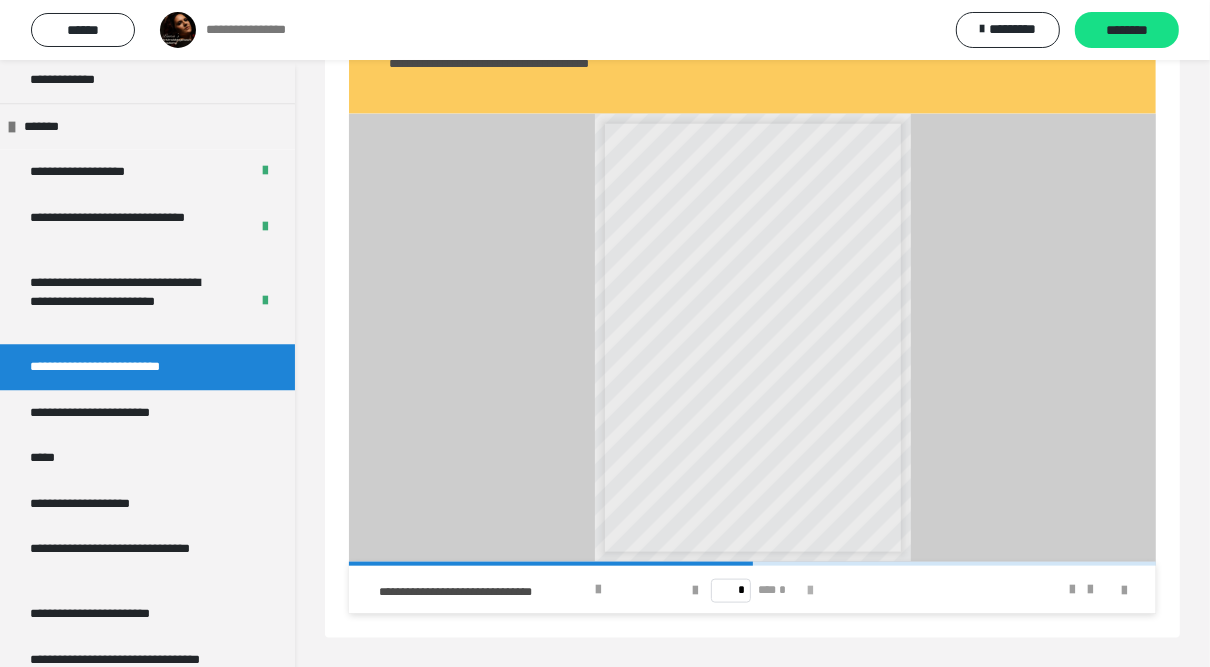click at bounding box center (810, 591) 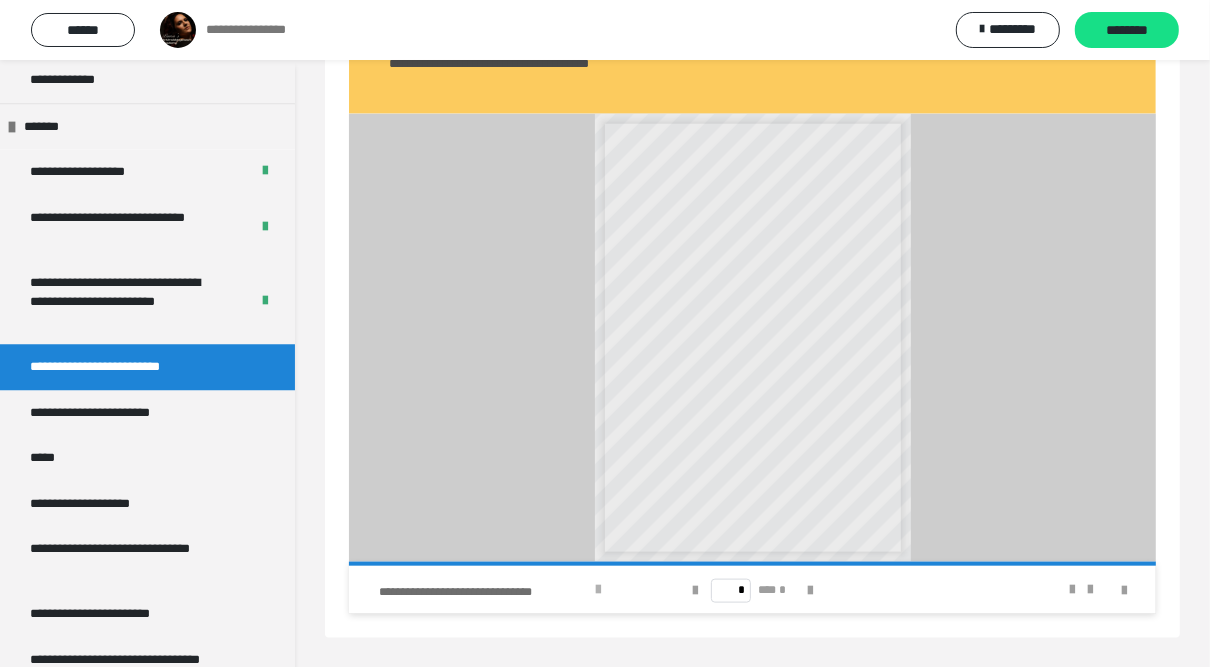 click at bounding box center [598, 590] 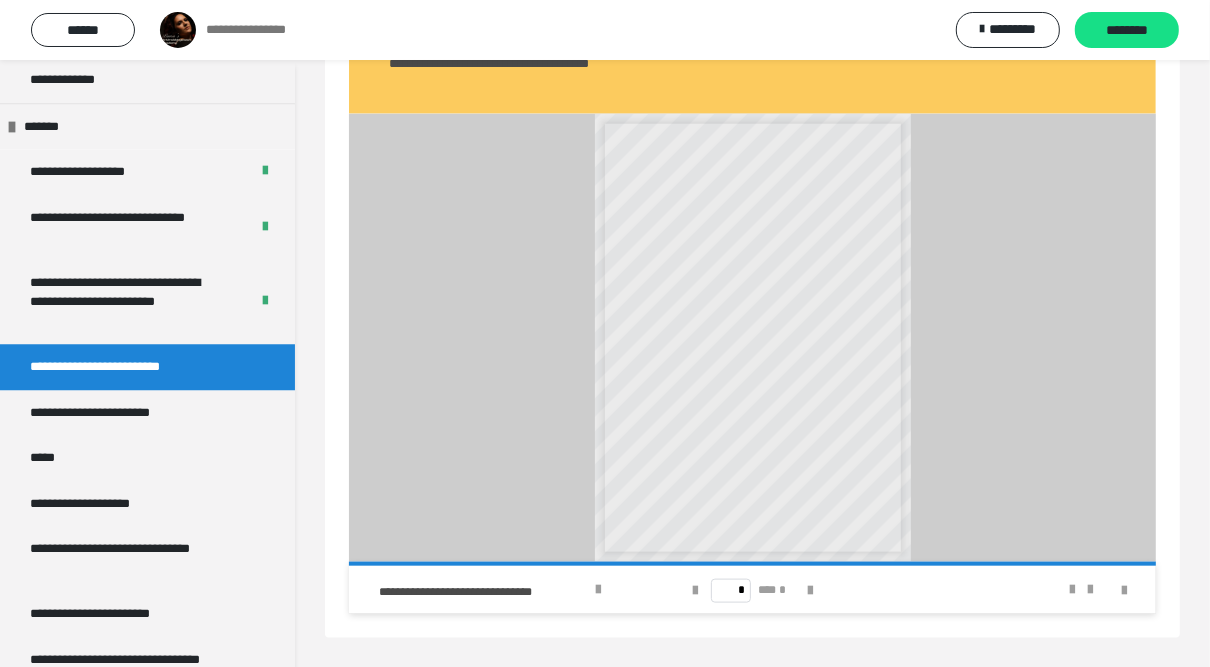 click on "**********" at bounding box center [147, 367] 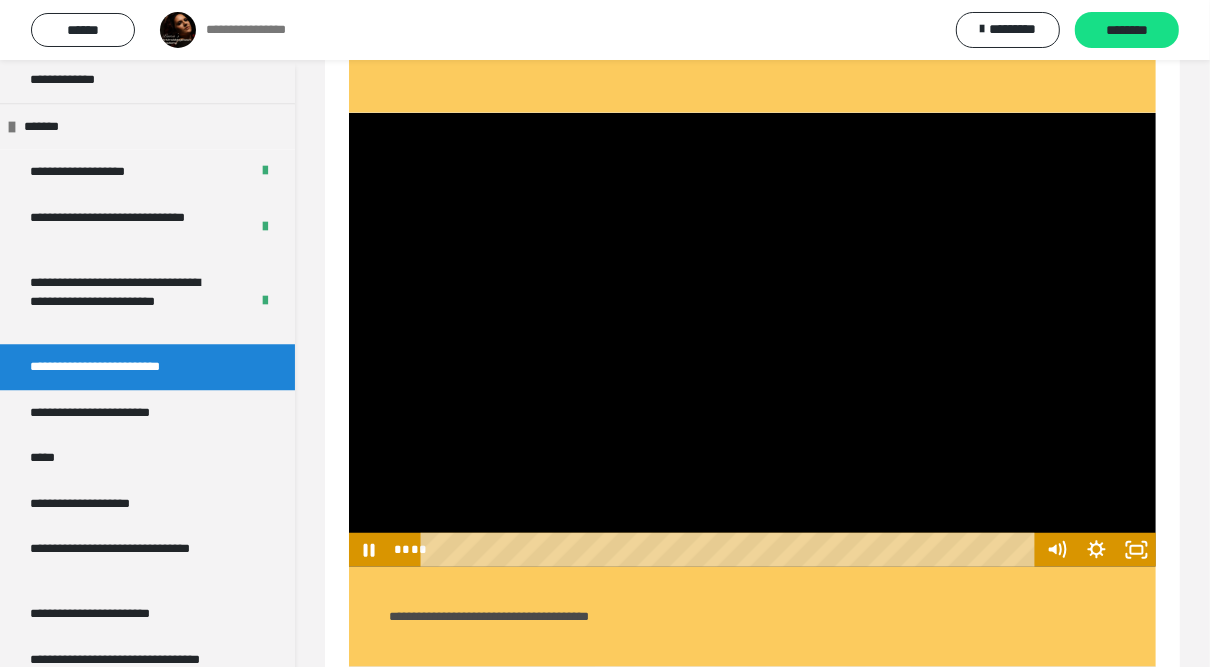 scroll, scrollTop: 780, scrollLeft: 0, axis: vertical 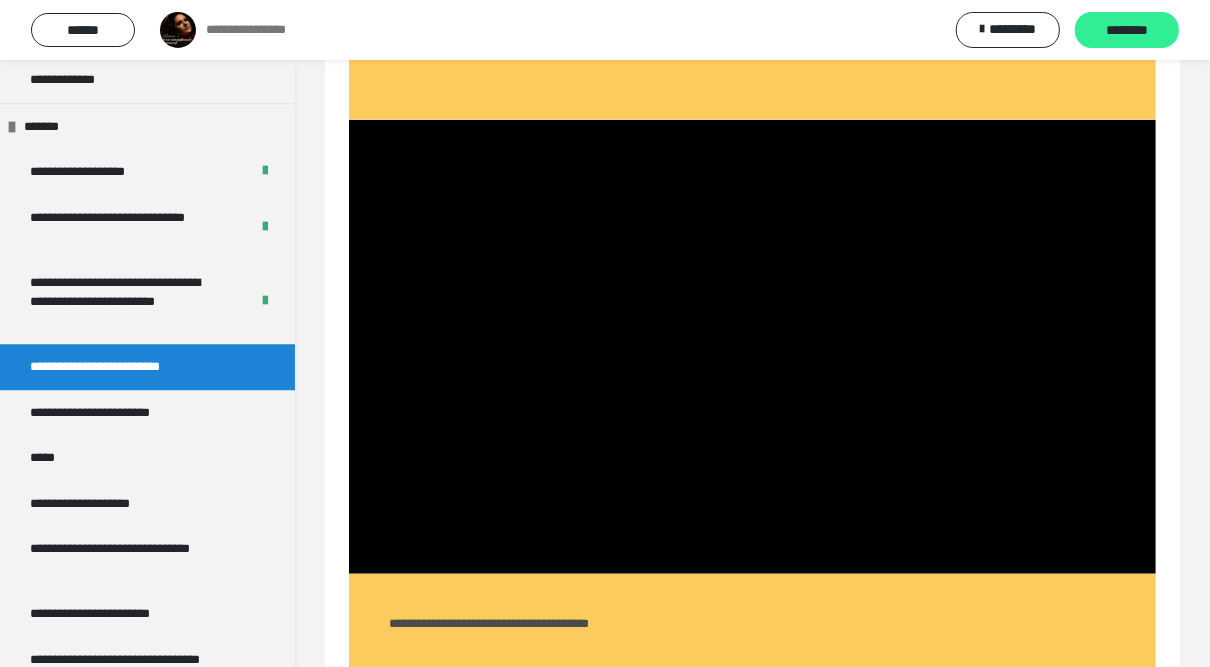 click on "********" at bounding box center [1127, 31] 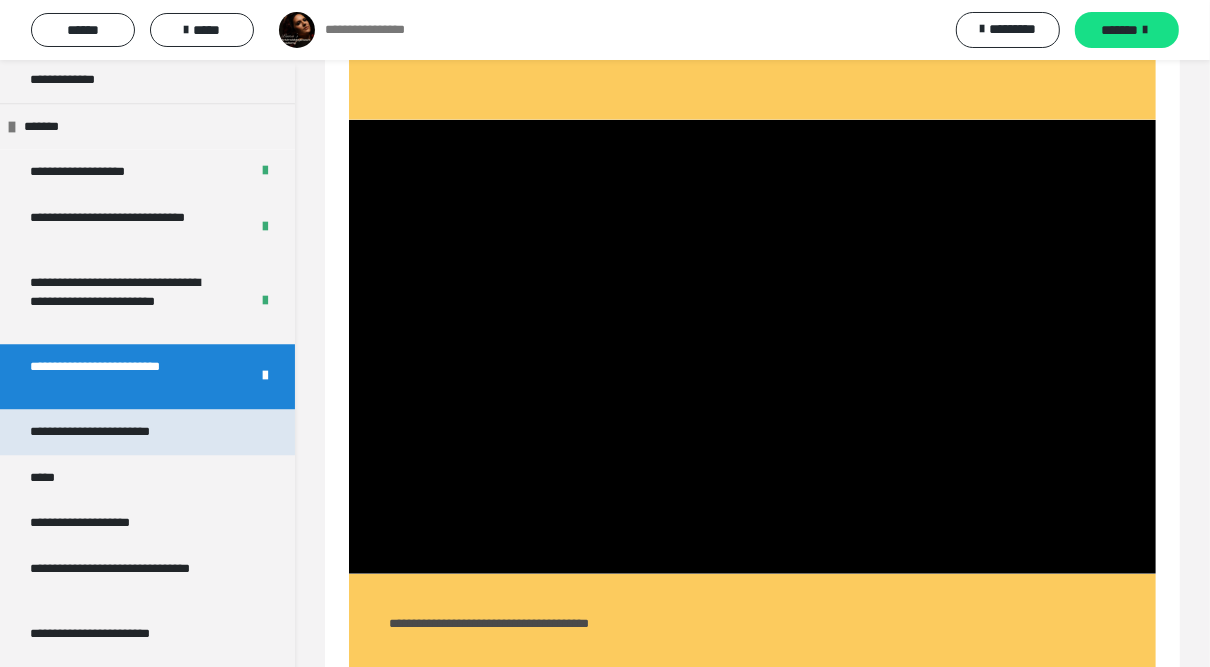click on "**********" at bounding box center [112, 432] 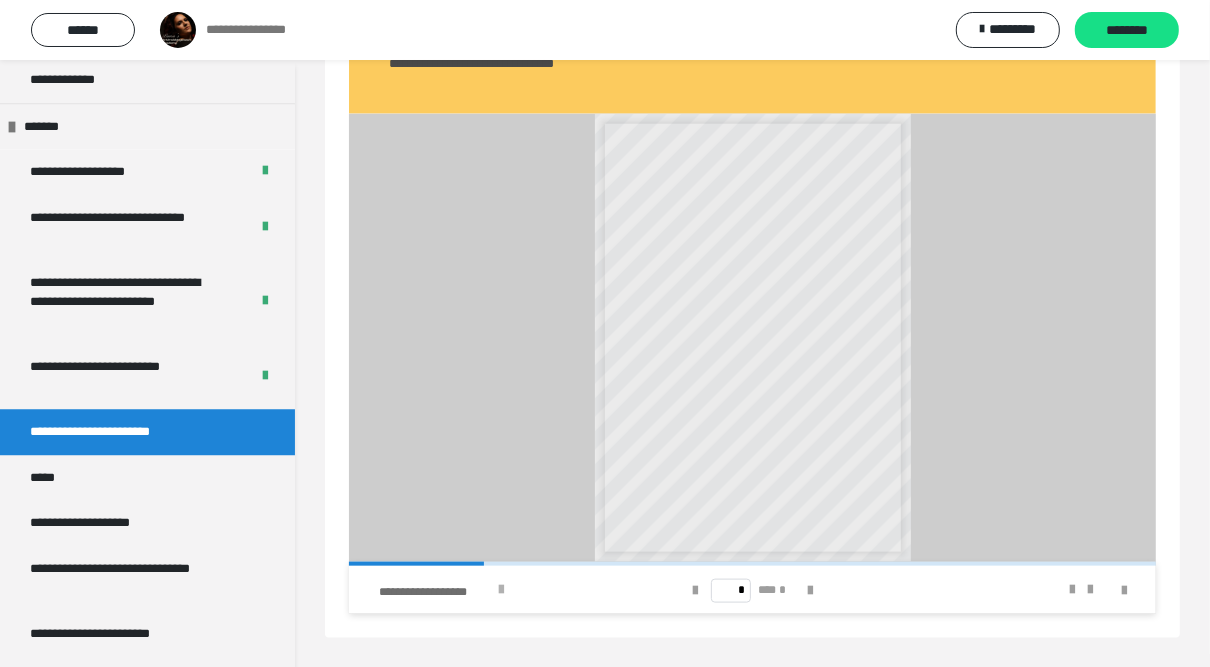 click at bounding box center (501, 590) 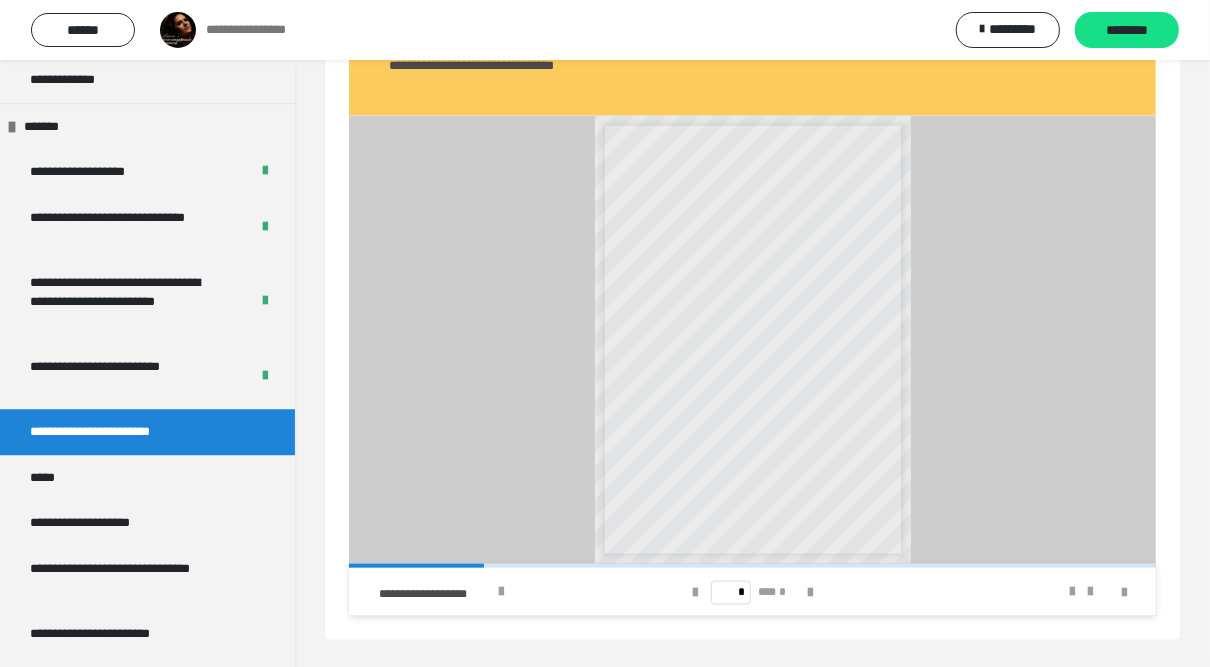 scroll, scrollTop: 1379, scrollLeft: 0, axis: vertical 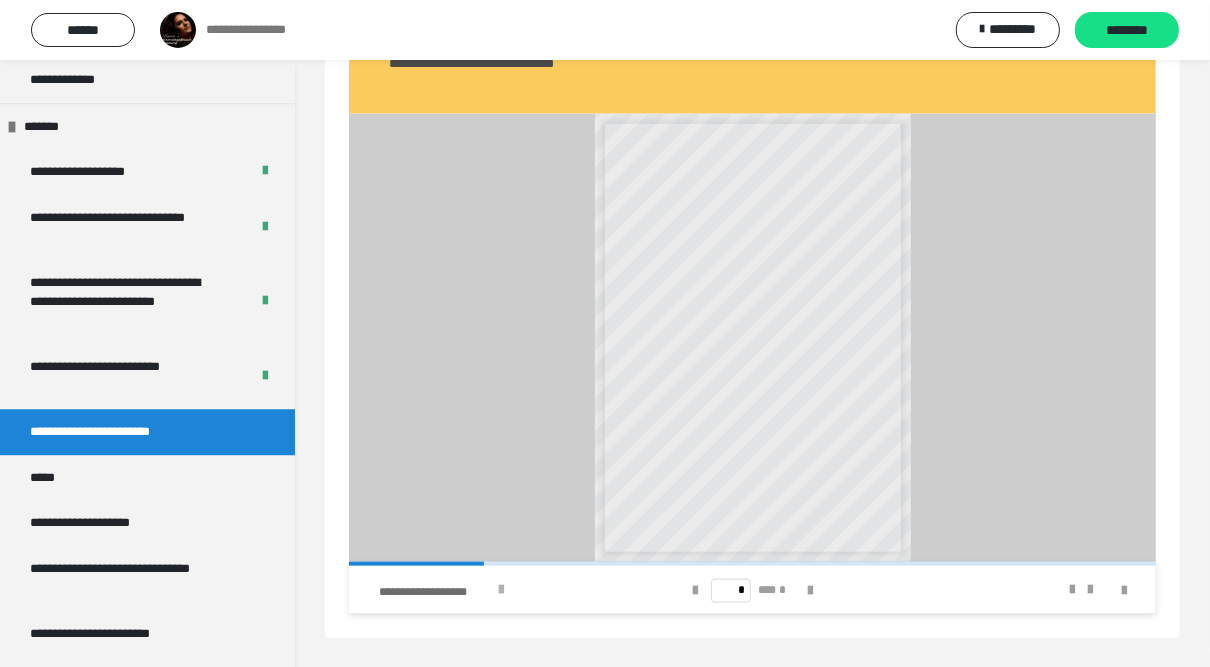 click on "**********" at bounding box center (508, 590) 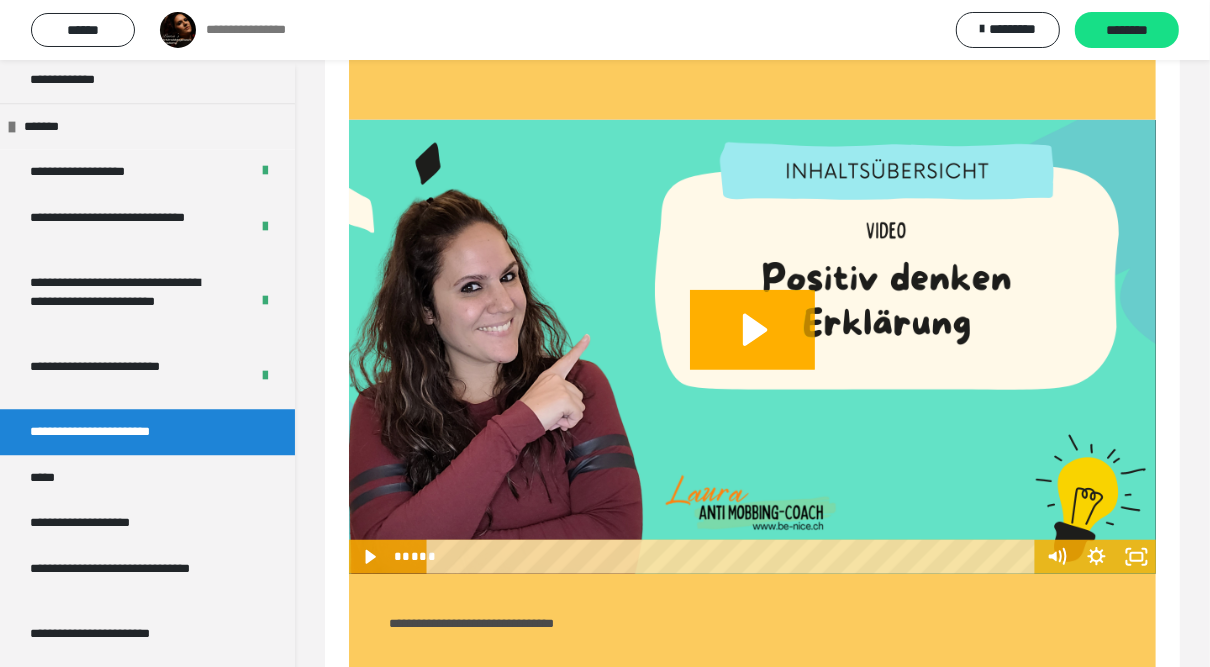 scroll, scrollTop: 739, scrollLeft: 0, axis: vertical 